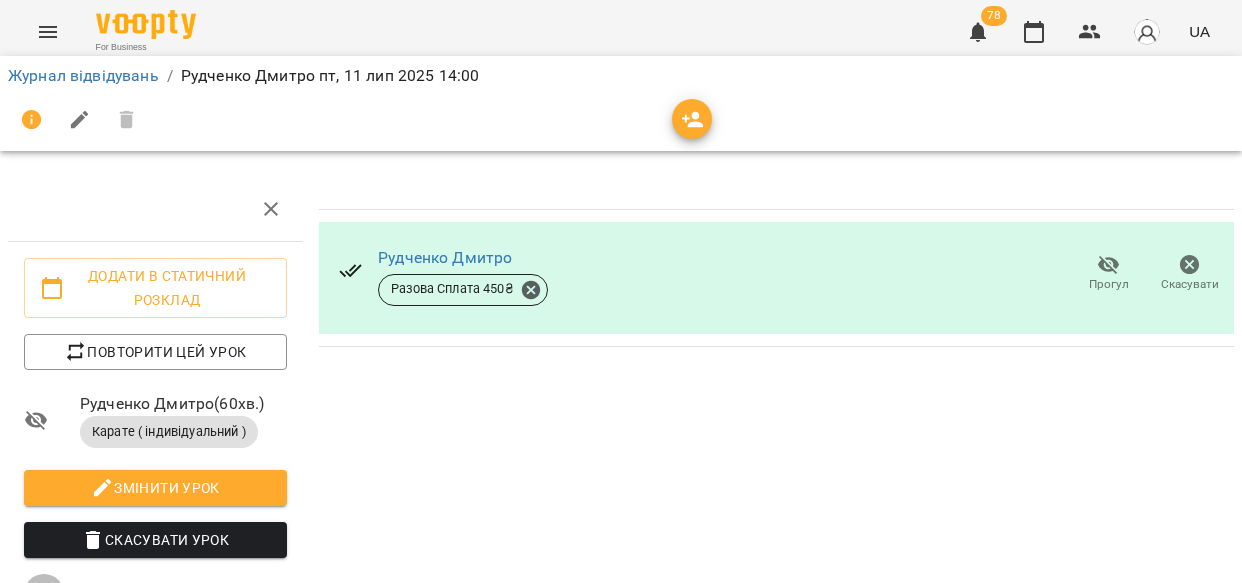 scroll, scrollTop: 0, scrollLeft: 0, axis: both 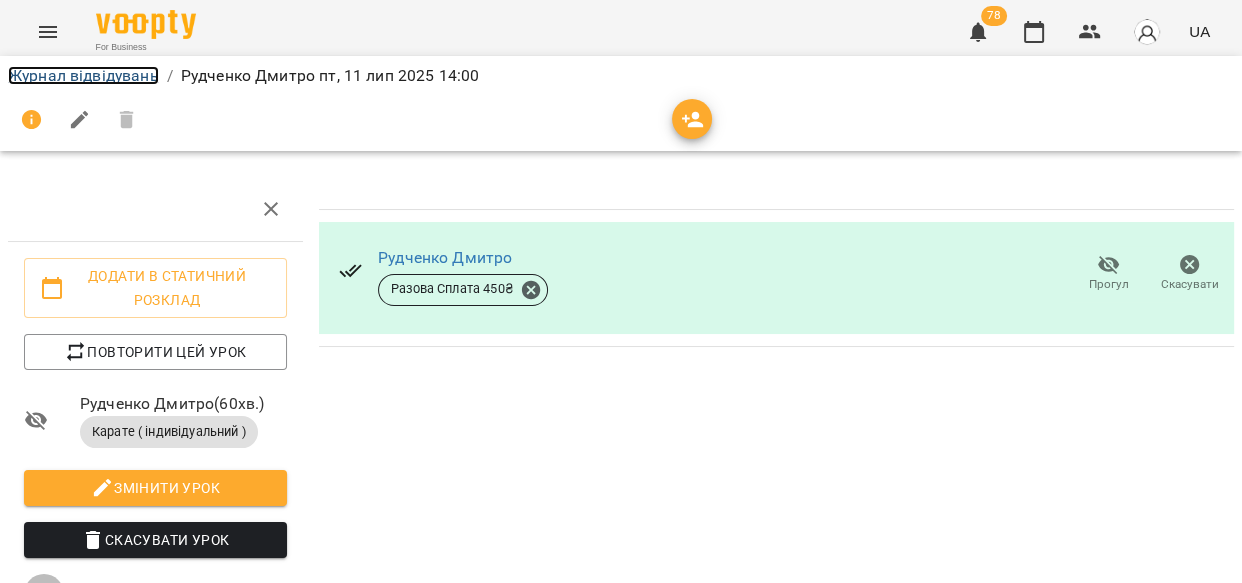 click on "Журнал відвідувань" at bounding box center [83, 75] 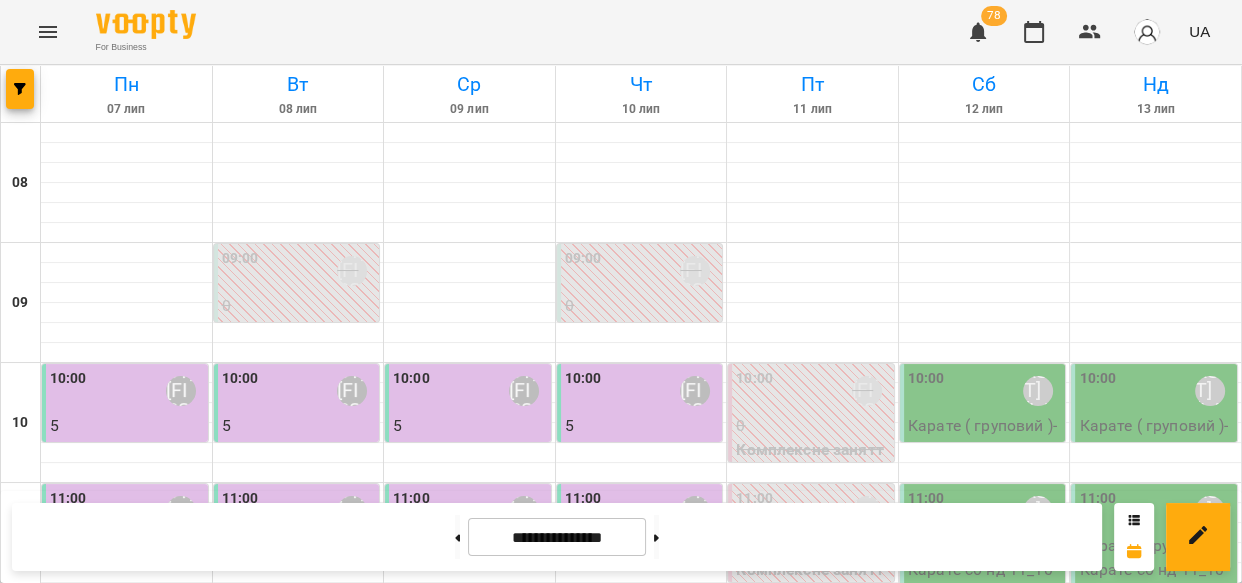 scroll, scrollTop: 888, scrollLeft: 0, axis: vertical 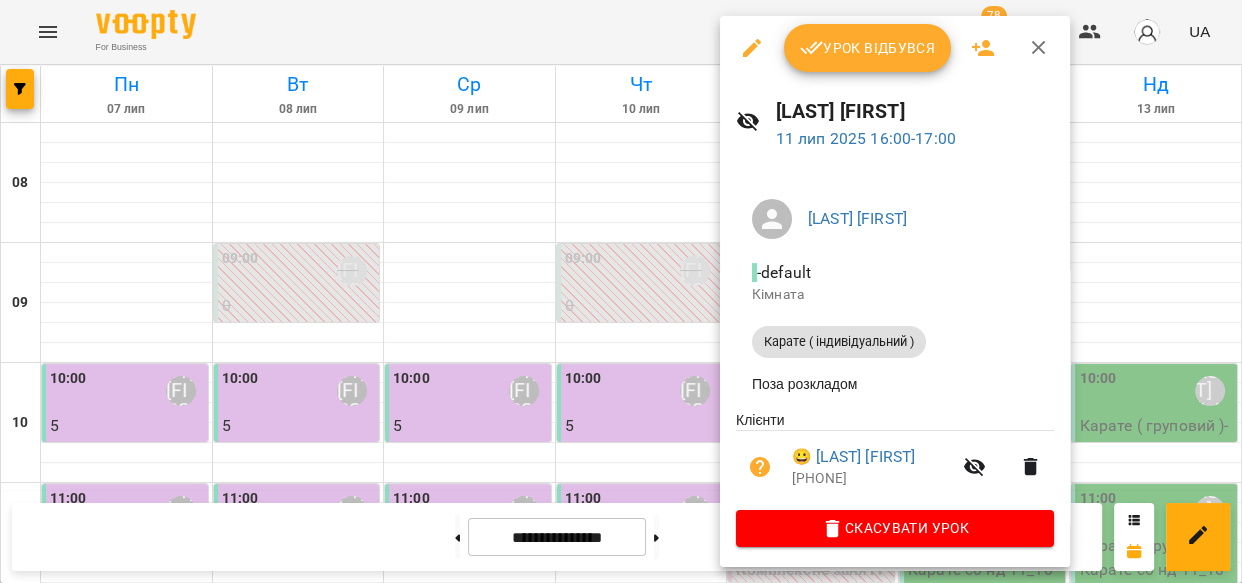 click 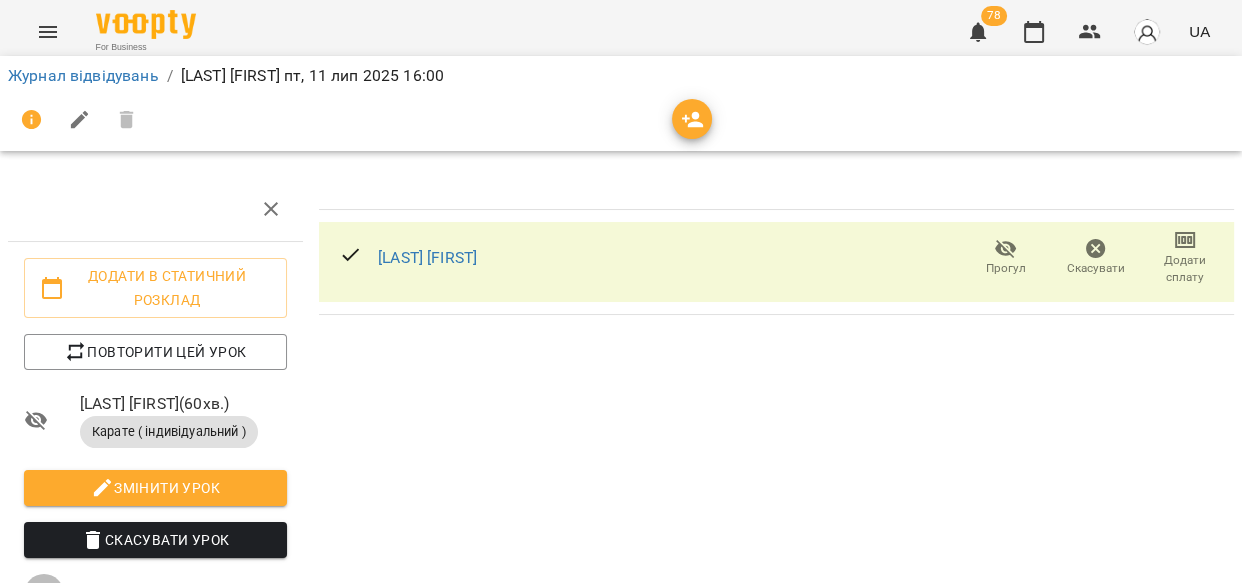 click on "Додати сплату" at bounding box center [1185, 269] 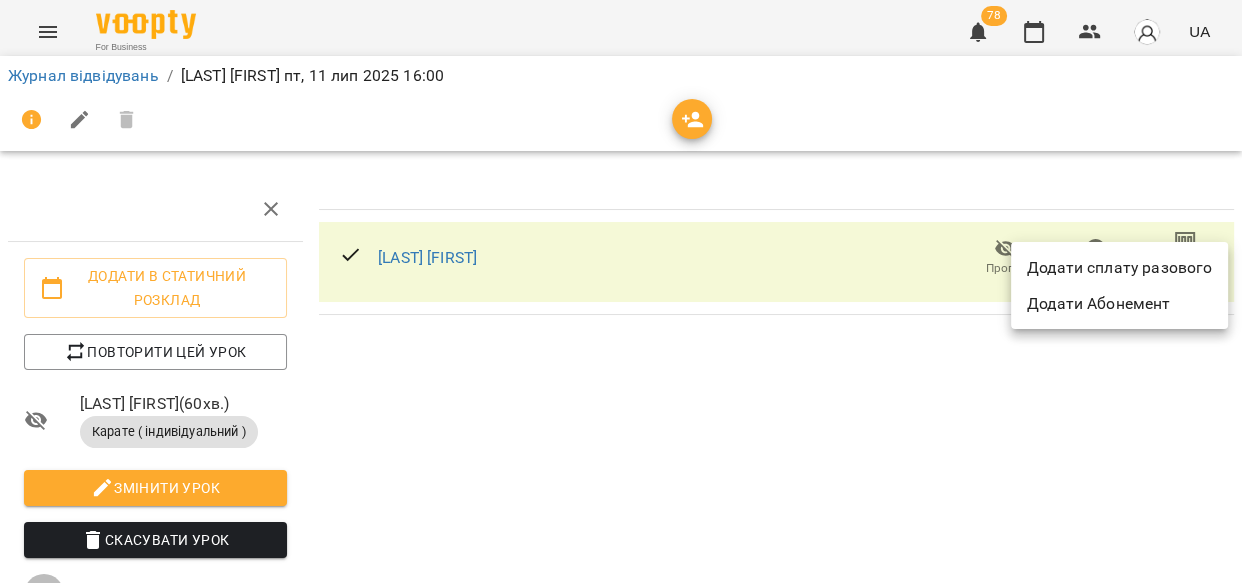 click on "Додати сплату разового" at bounding box center (1119, 268) 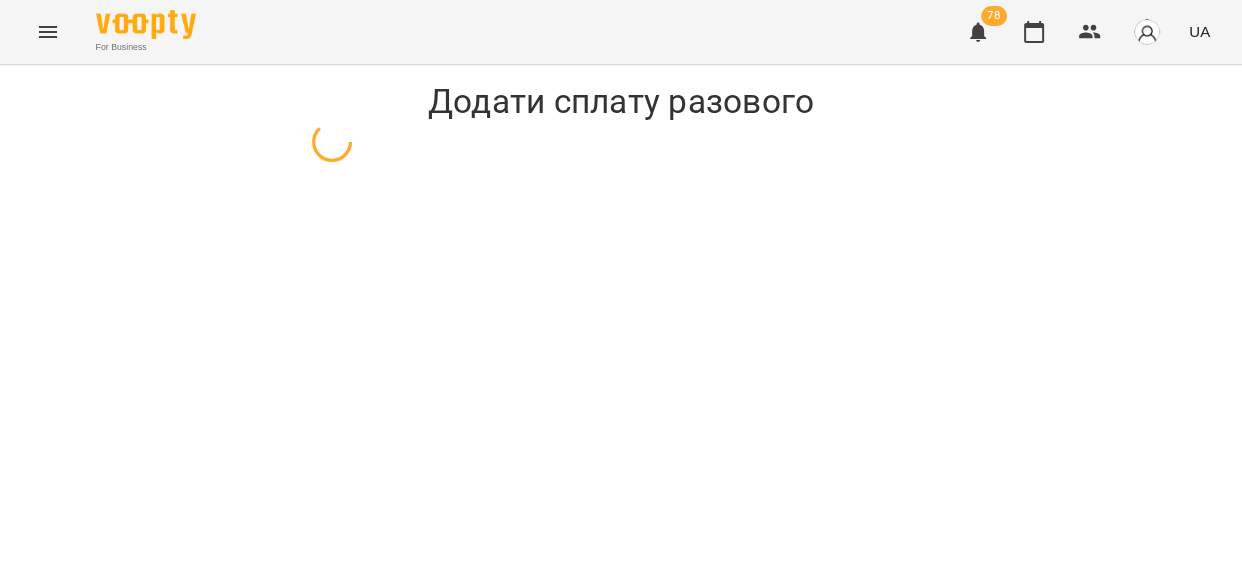 select on "**********" 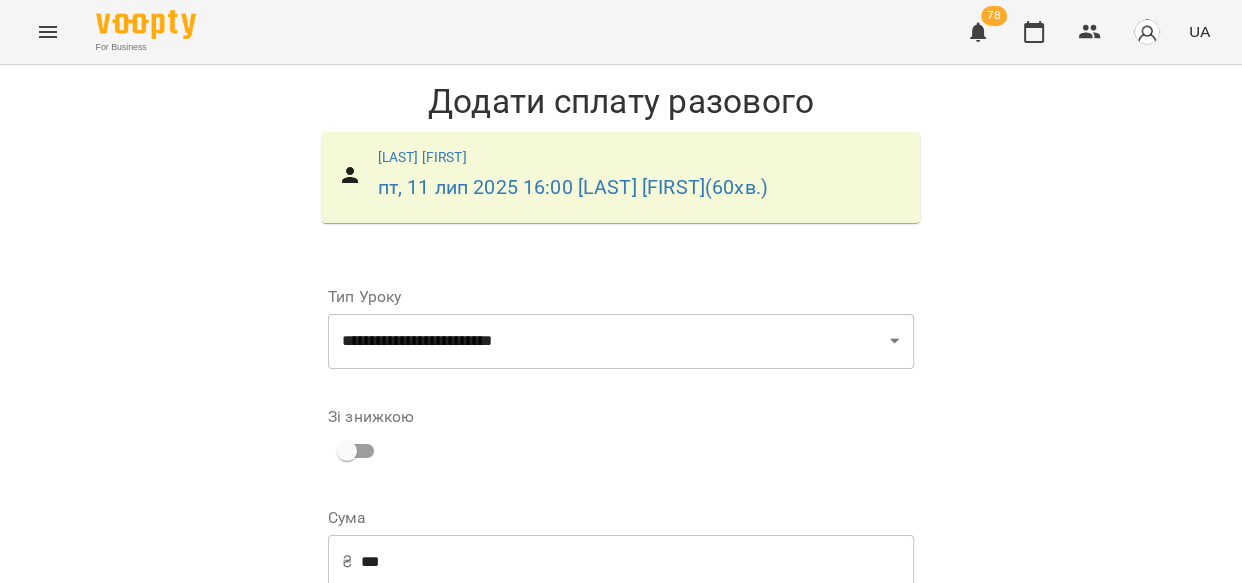 scroll, scrollTop: 279, scrollLeft: 0, axis: vertical 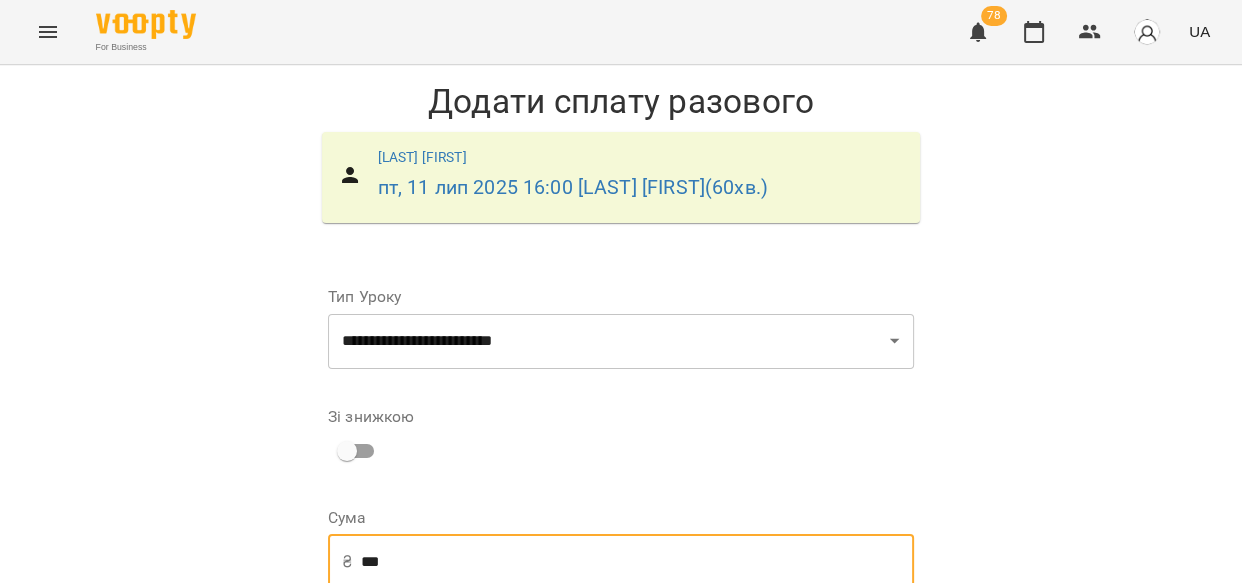click on "***" at bounding box center [637, 562] 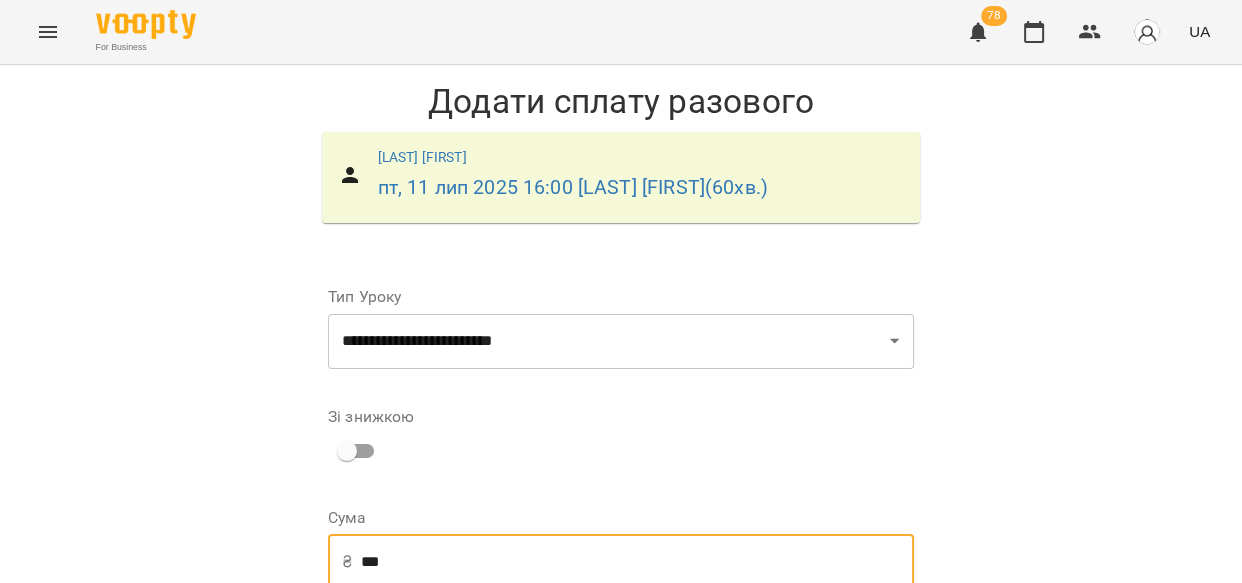 type on "***" 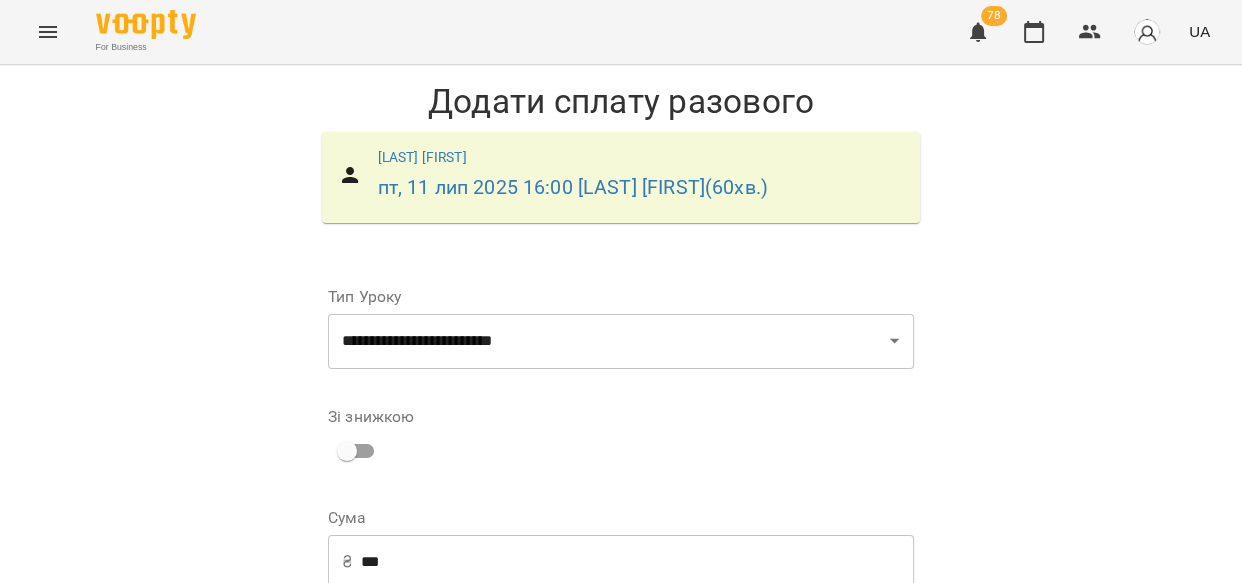 click on "**********" at bounding box center [769, 691] 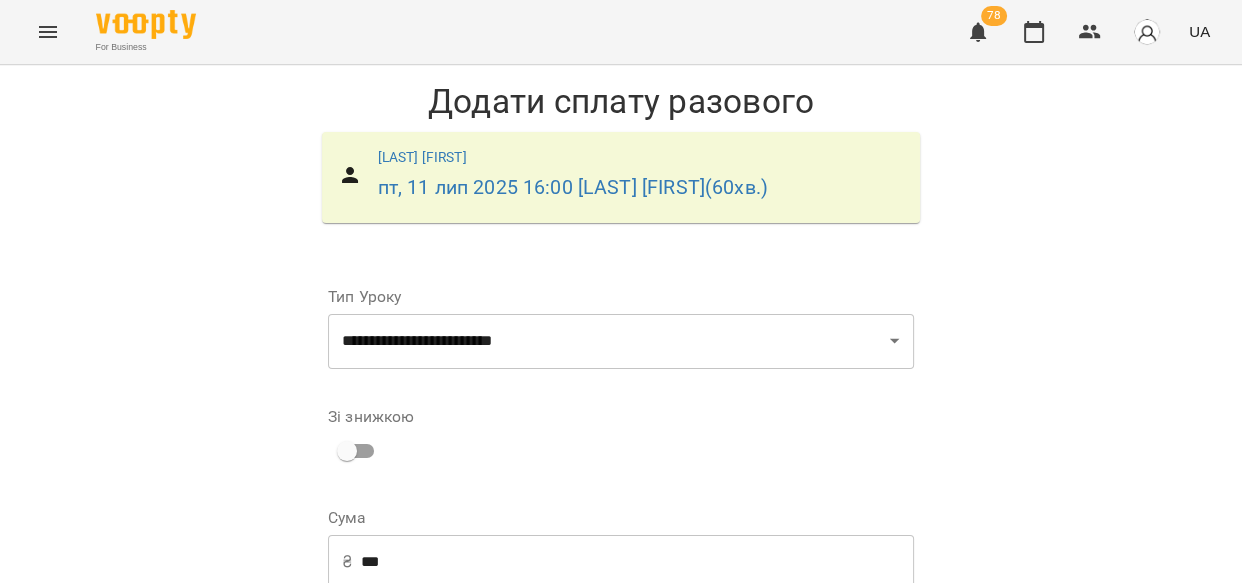scroll, scrollTop: 328, scrollLeft: 0, axis: vertical 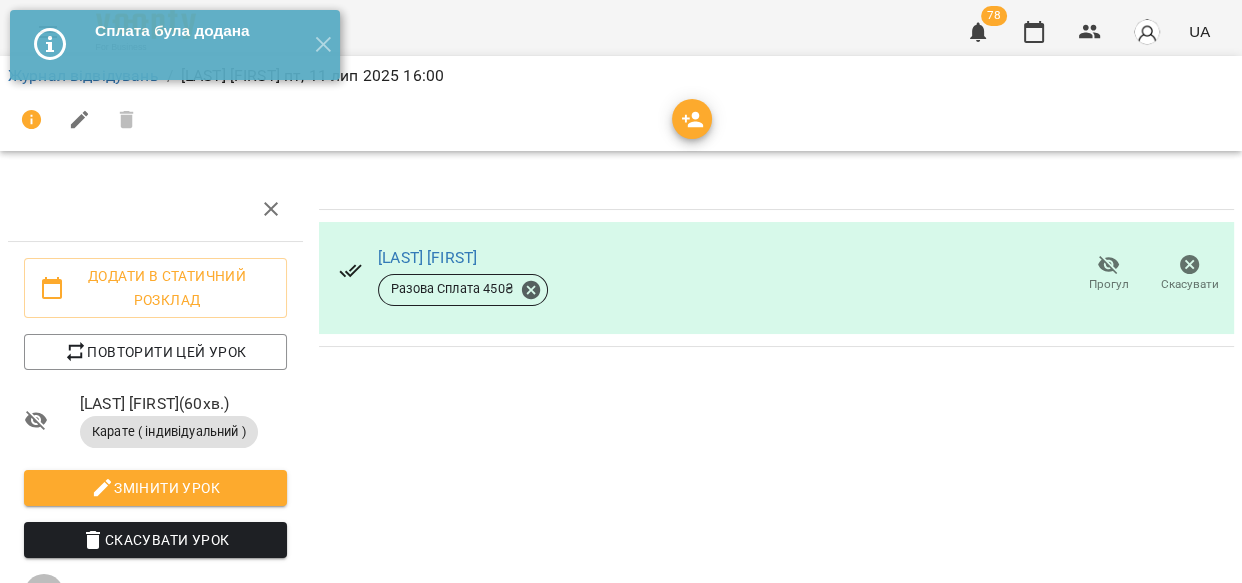 click on "✕" at bounding box center [323, 45] 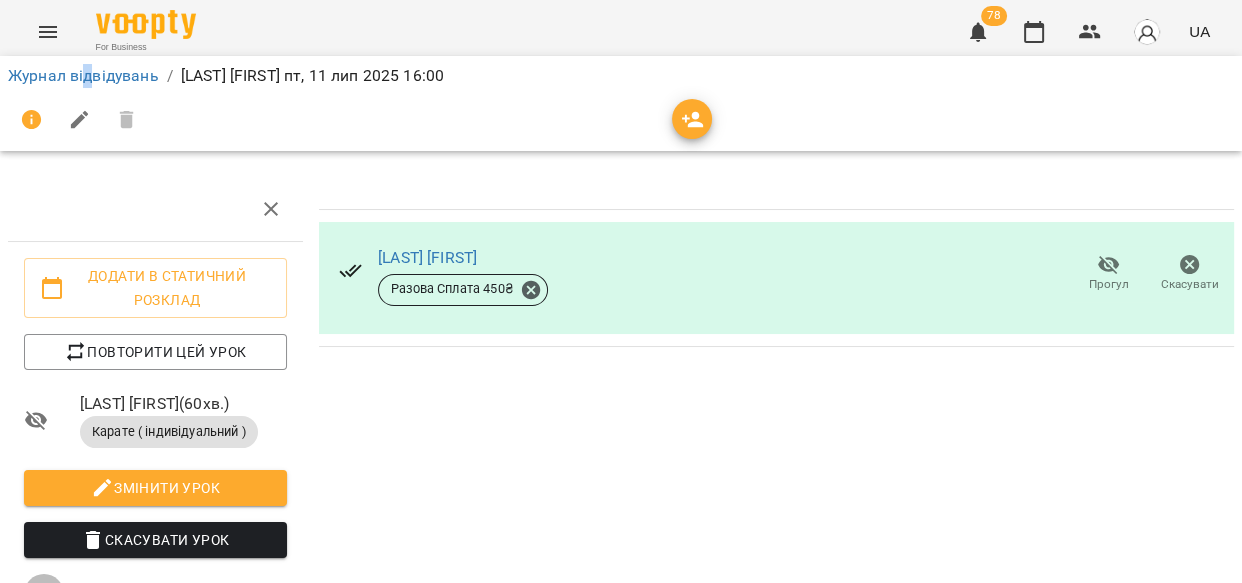 click on "Журнал відвідувань / [FIRST] [LAST]   [DAY] [DATE] [TIME]" at bounding box center (621, 103) 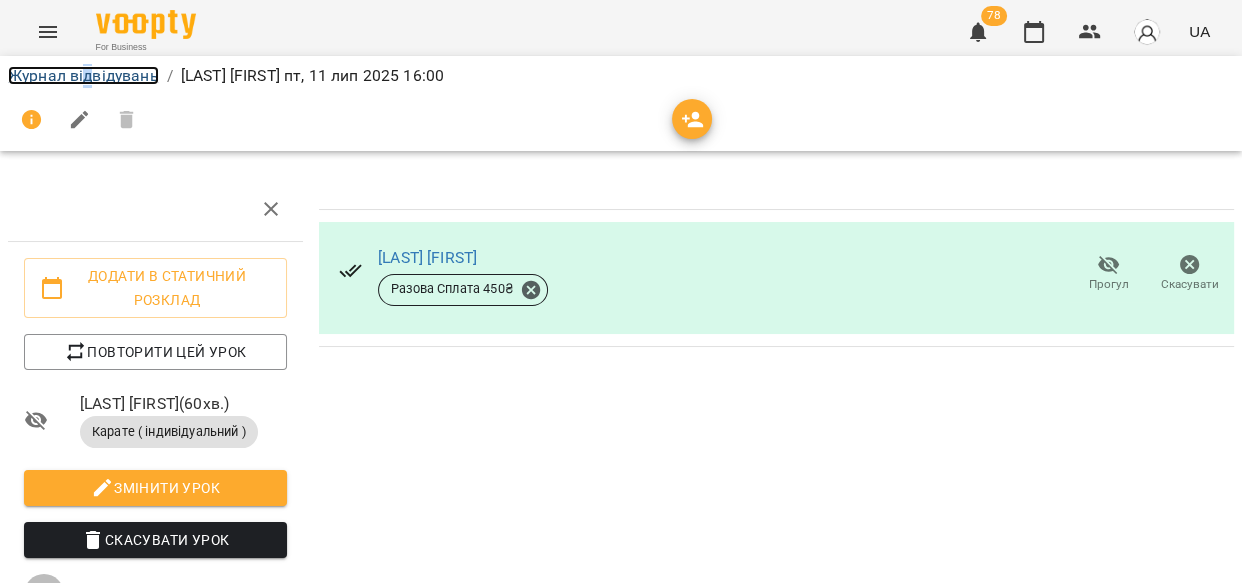 click on "Журнал відвідувань" at bounding box center (83, 75) 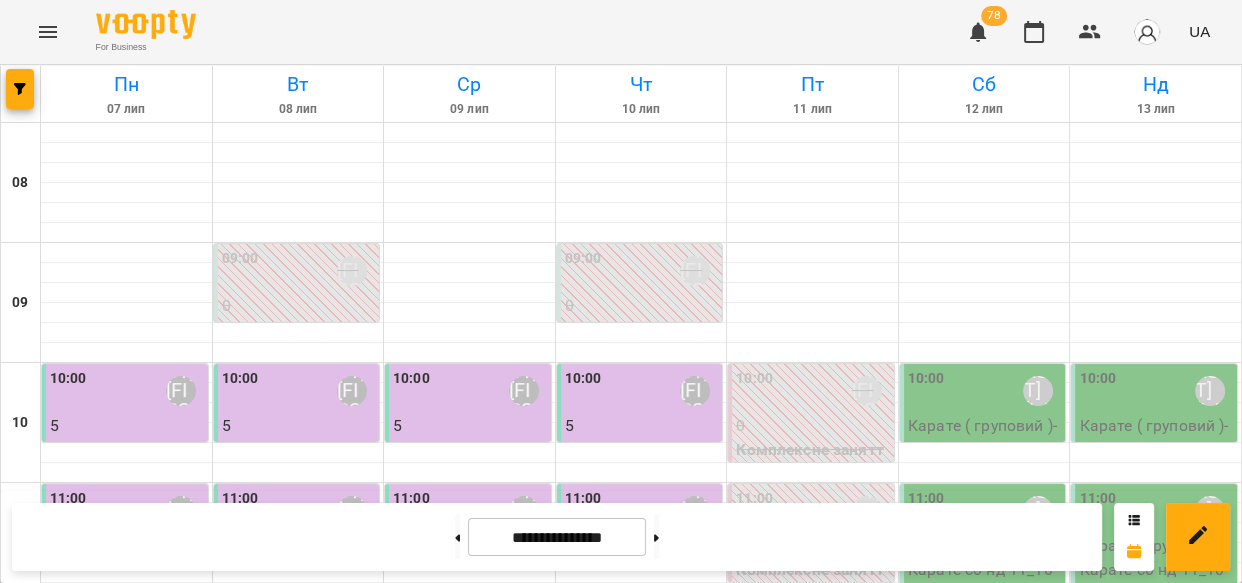 scroll, scrollTop: 750, scrollLeft: 0, axis: vertical 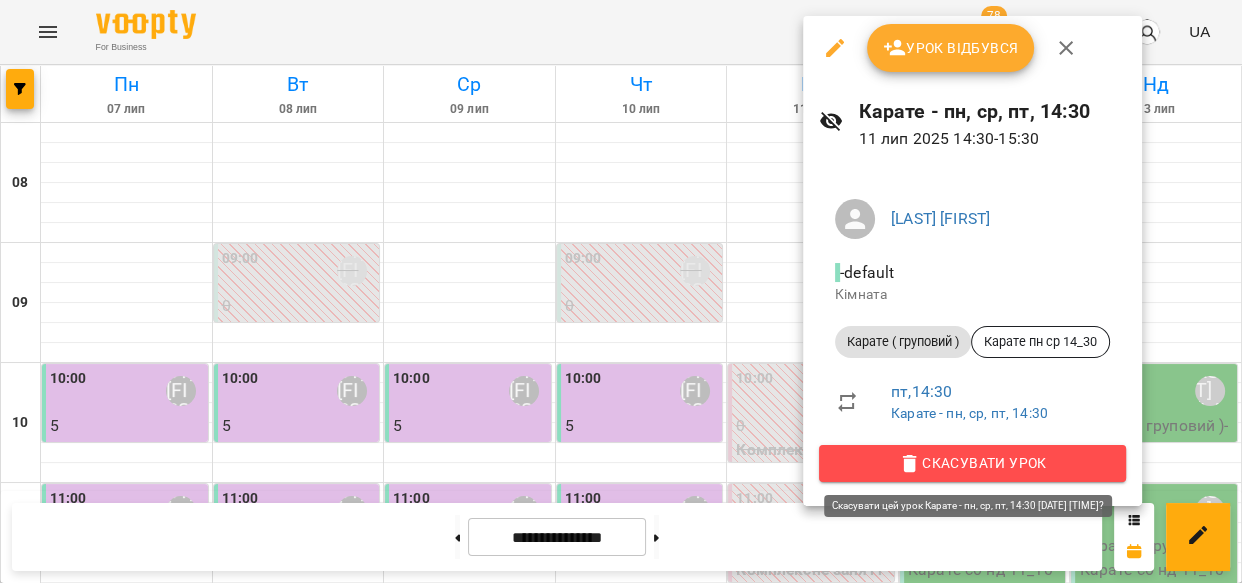 click on "Скасувати Урок" at bounding box center [972, 463] 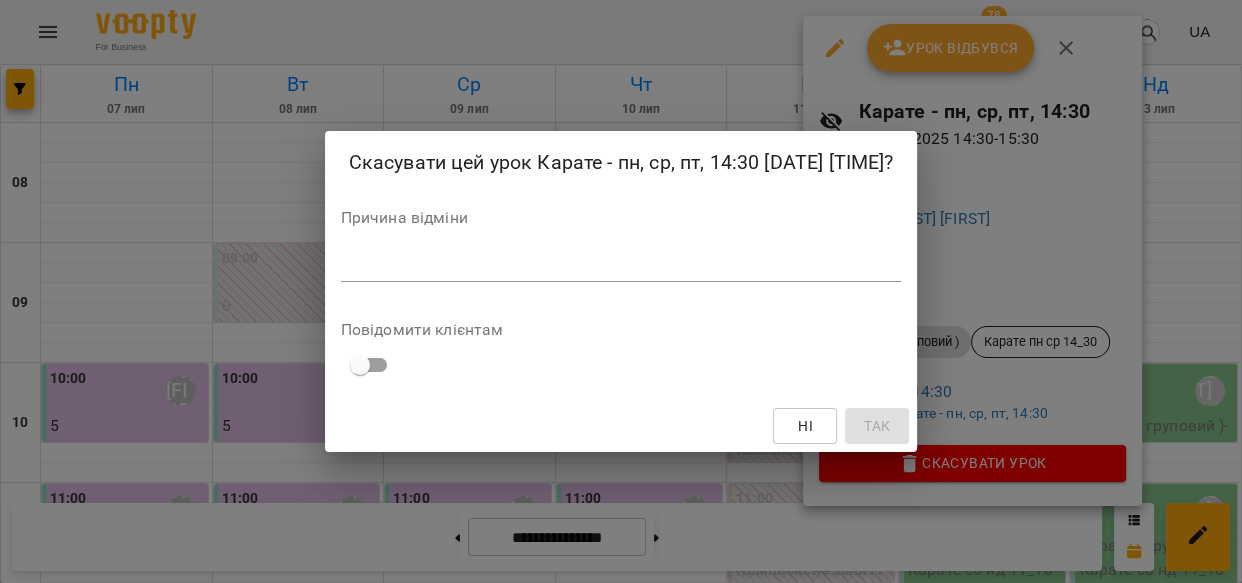 drag, startPoint x: 586, startPoint y: 279, endPoint x: 587, endPoint y: 294, distance: 15.033297 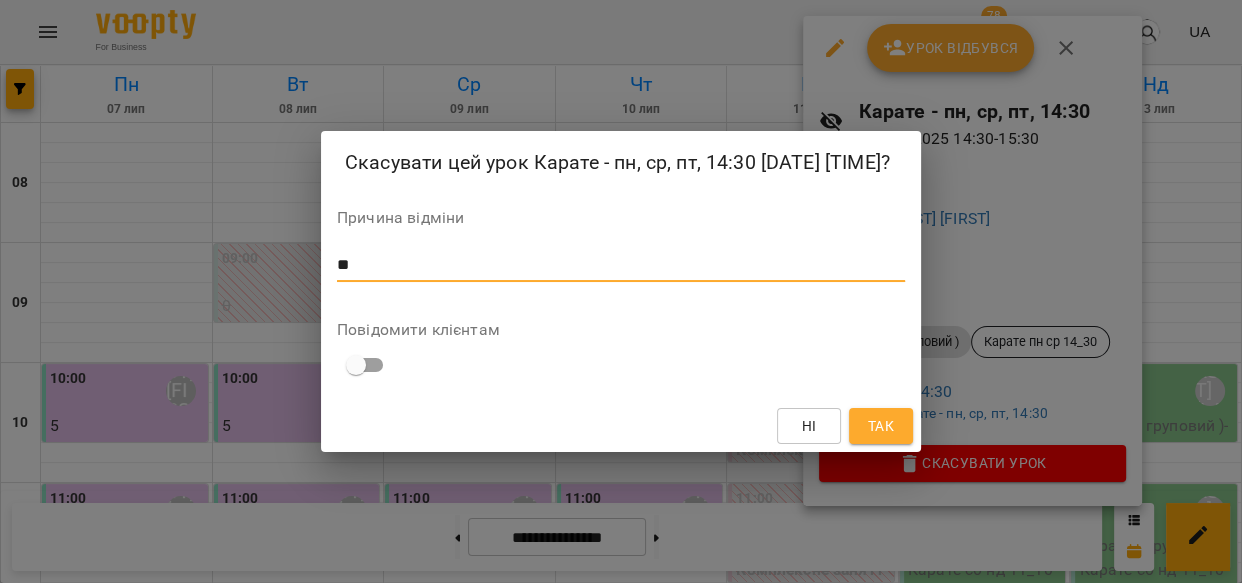 type on "**" 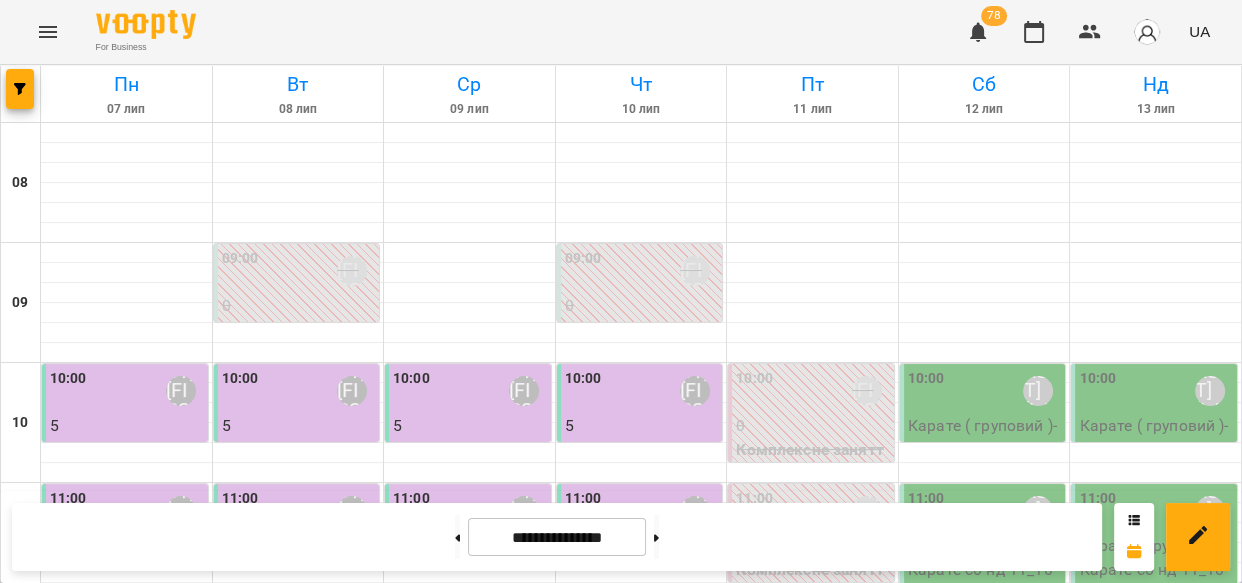 scroll, scrollTop: 930, scrollLeft: 0, axis: vertical 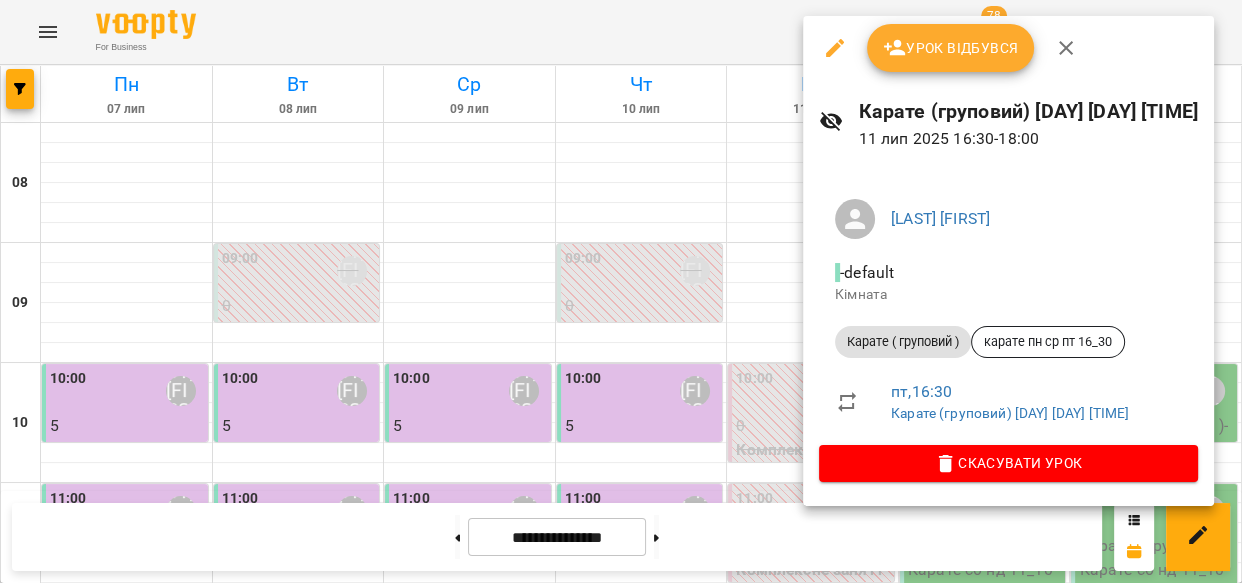 click 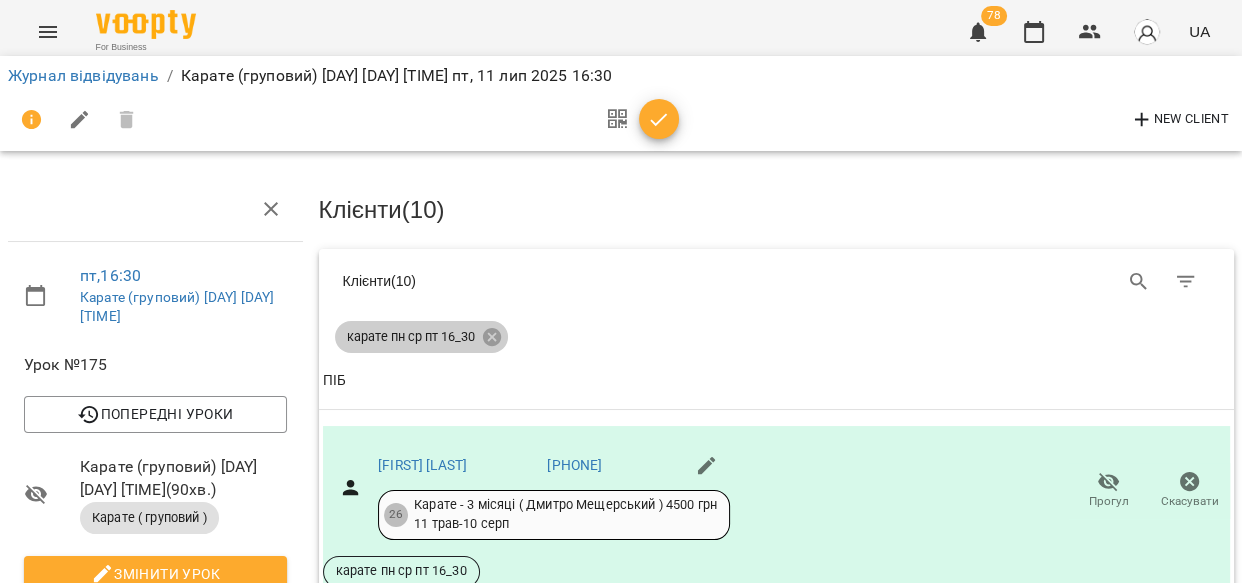 click 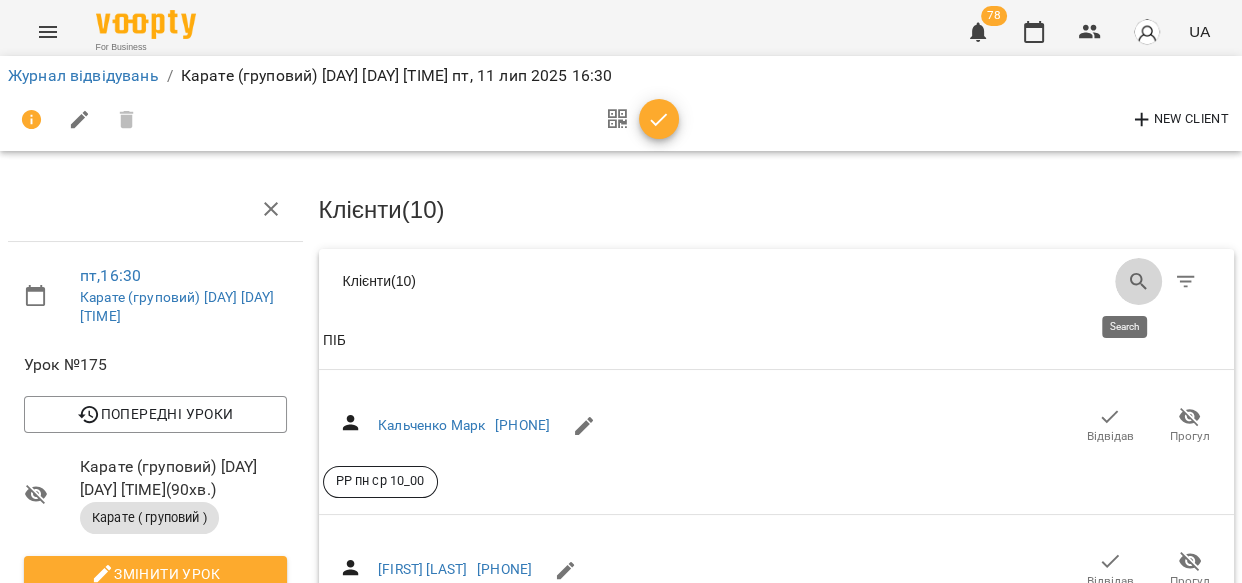 click 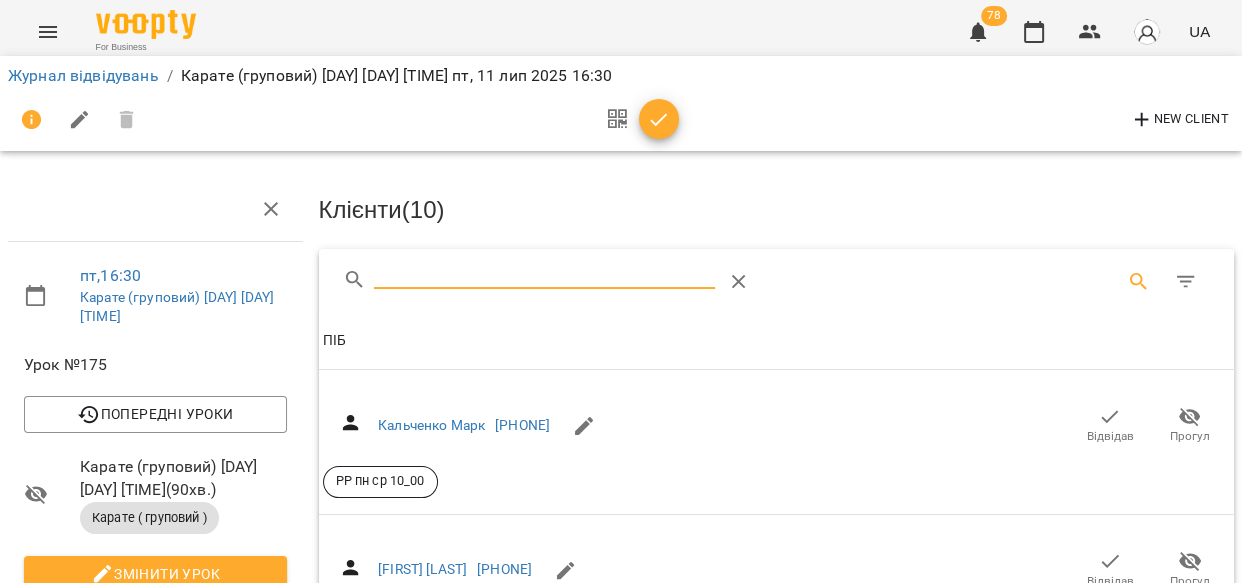 click at bounding box center [544, 274] 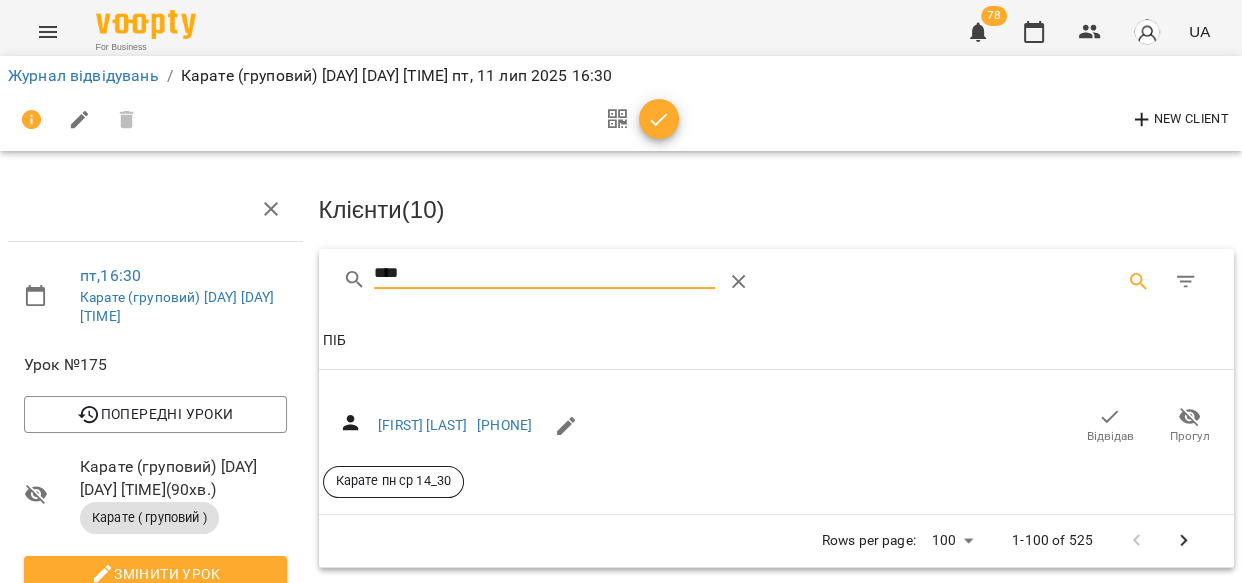 type on "****" 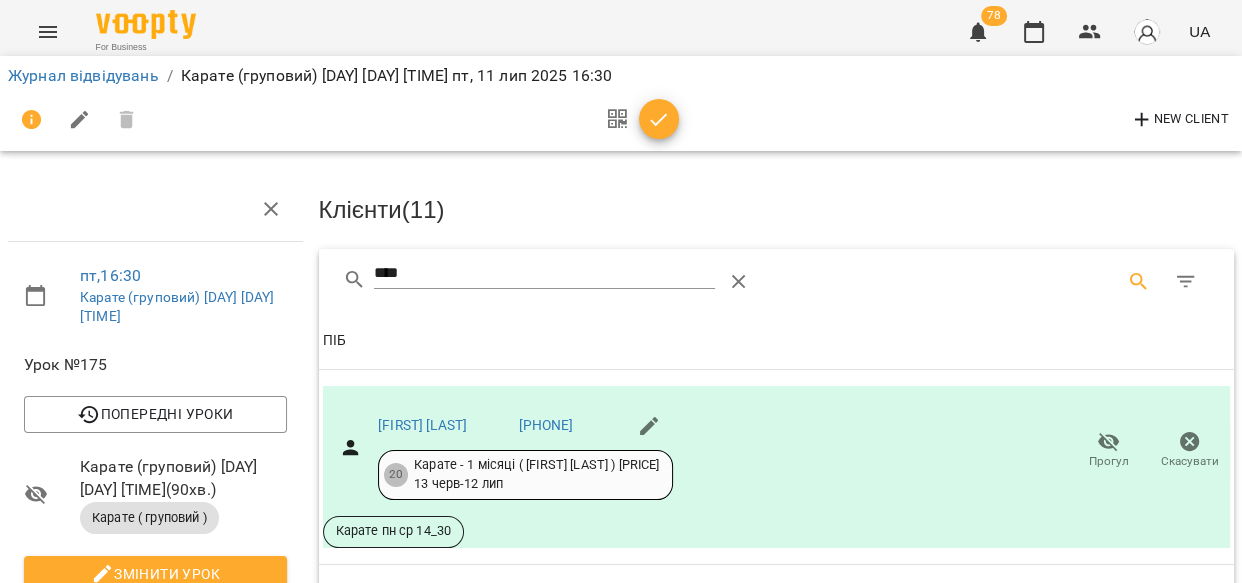 drag, startPoint x: 736, startPoint y: 278, endPoint x: 622, endPoint y: 276, distance: 114.01754 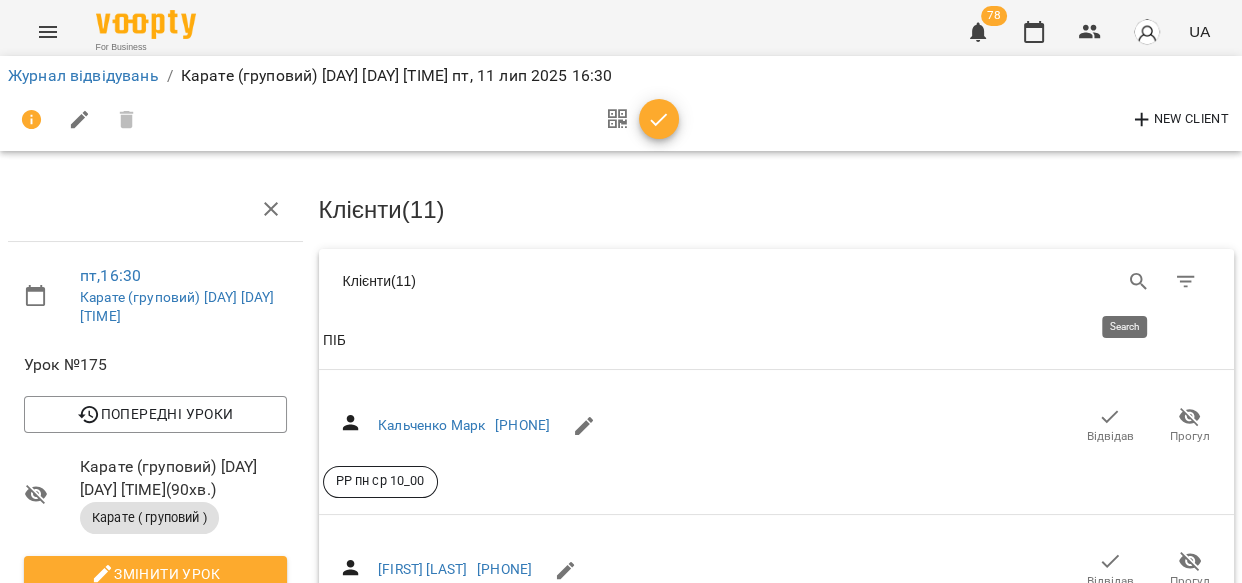 click 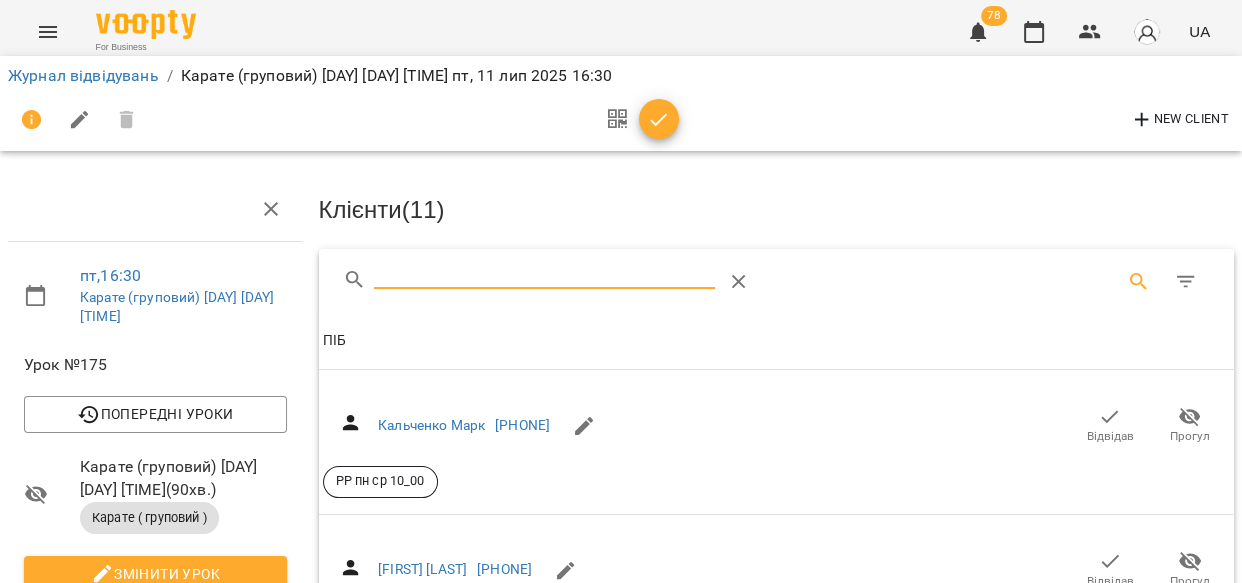 click at bounding box center [544, 274] 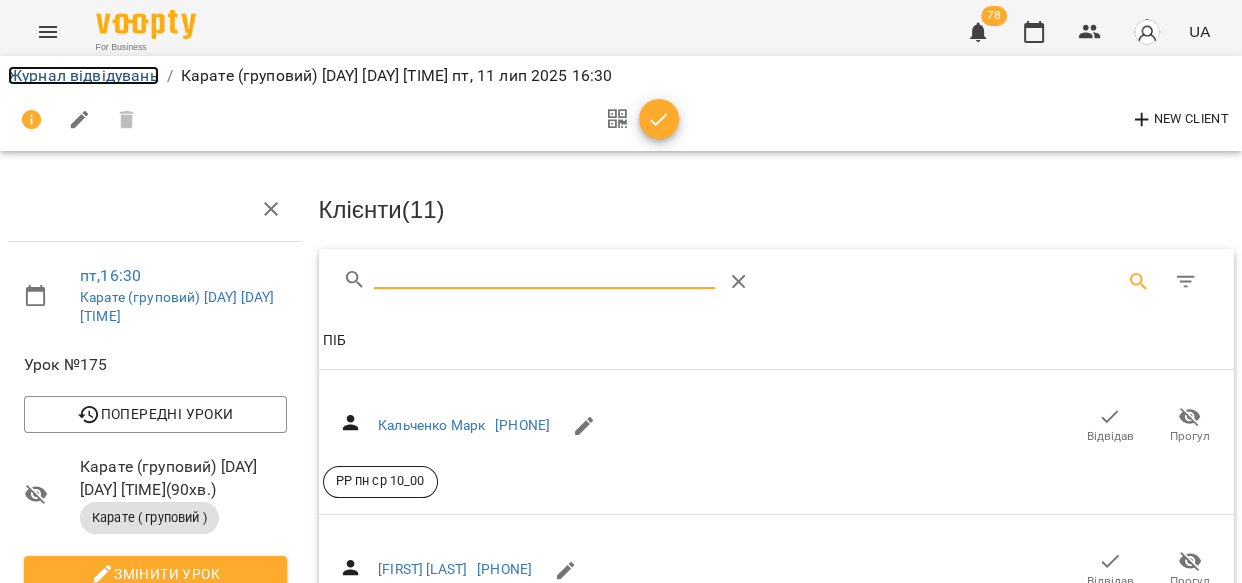 click on "Журнал відвідувань" at bounding box center [83, 75] 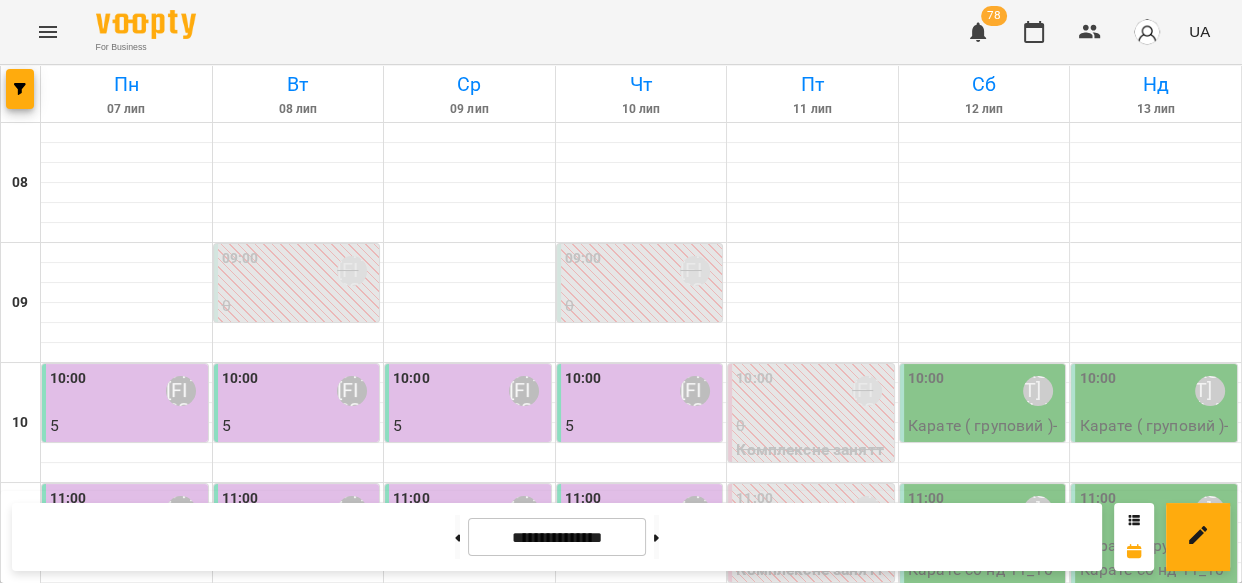 scroll, scrollTop: 1010, scrollLeft: 0, axis: vertical 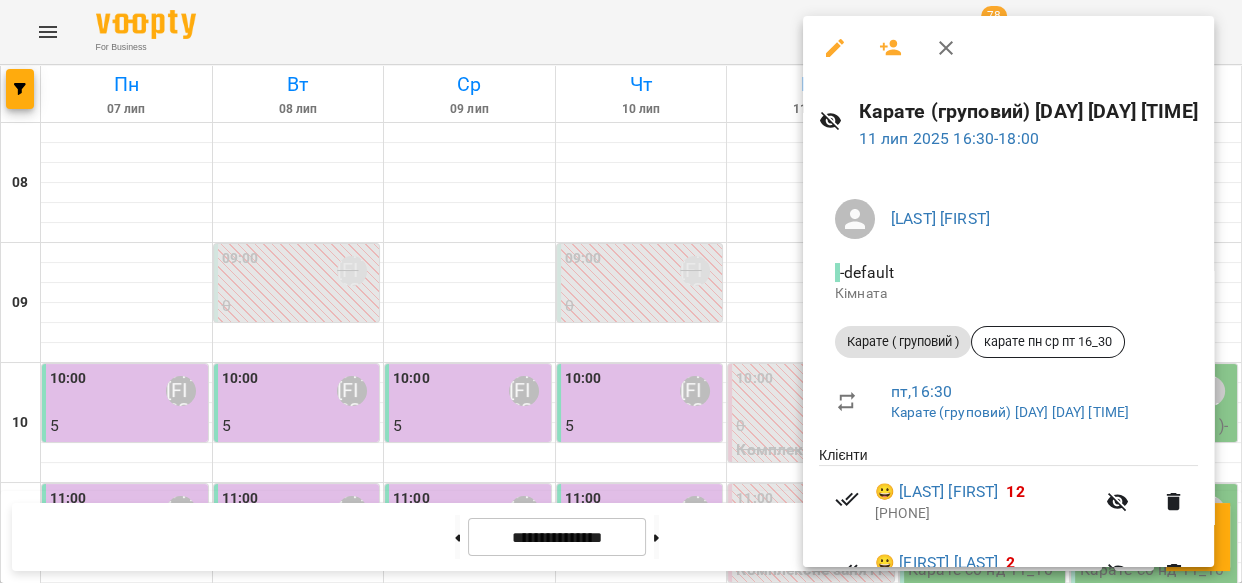 click on "Карате (груповий) [DAY] [DAY] [TIME]" at bounding box center [1028, 111] 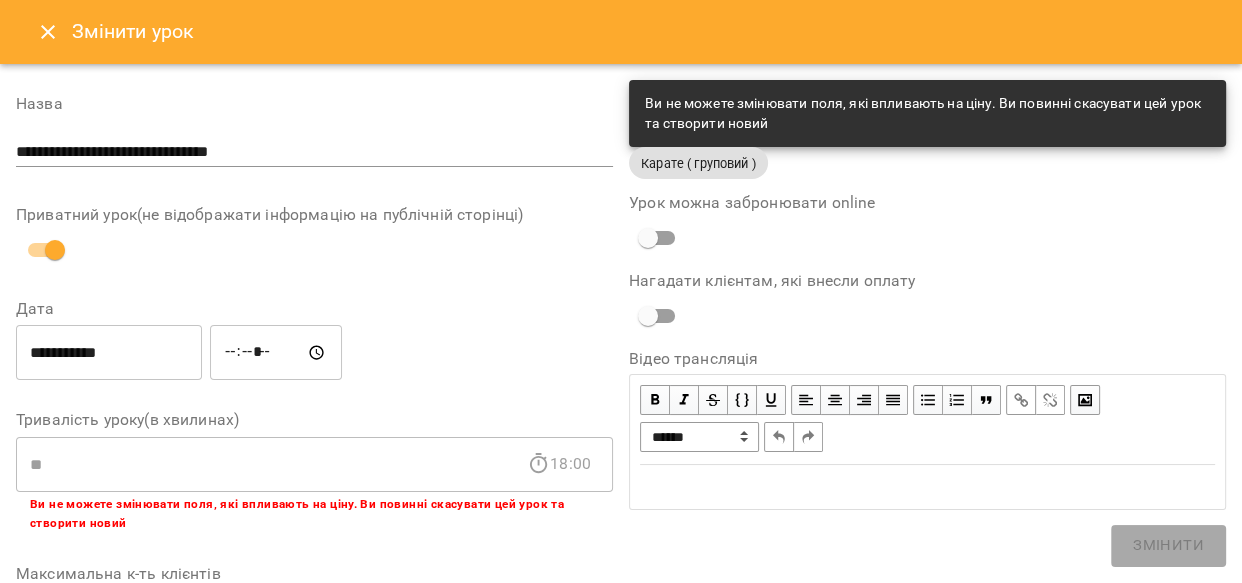 click on "**********" at bounding box center [314, 152] 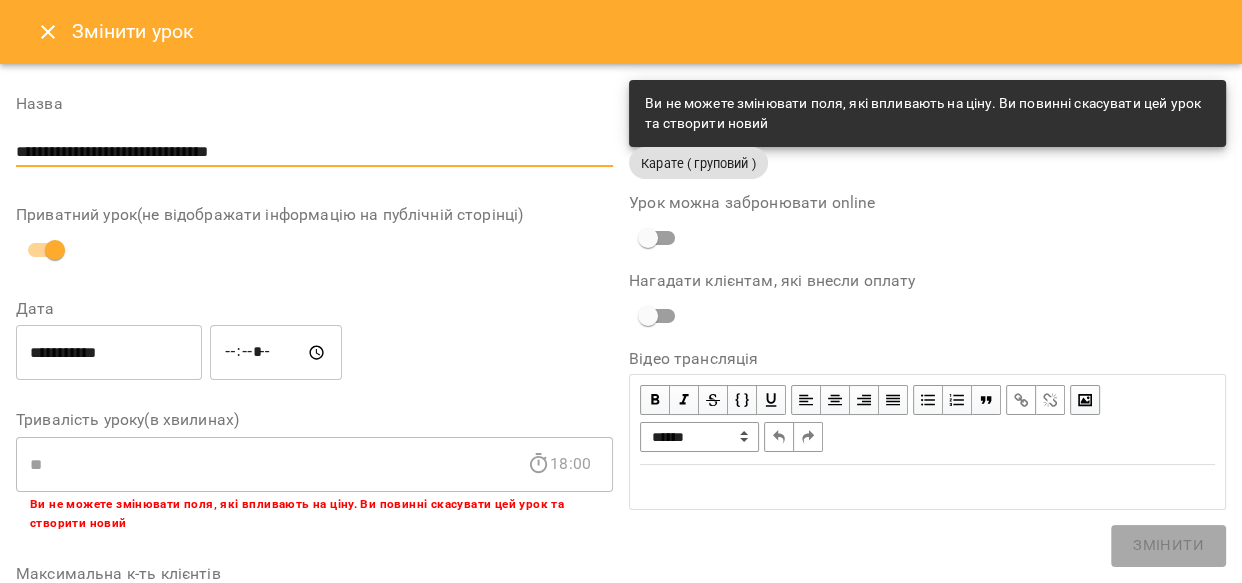 click on "**********" at bounding box center [314, 152] 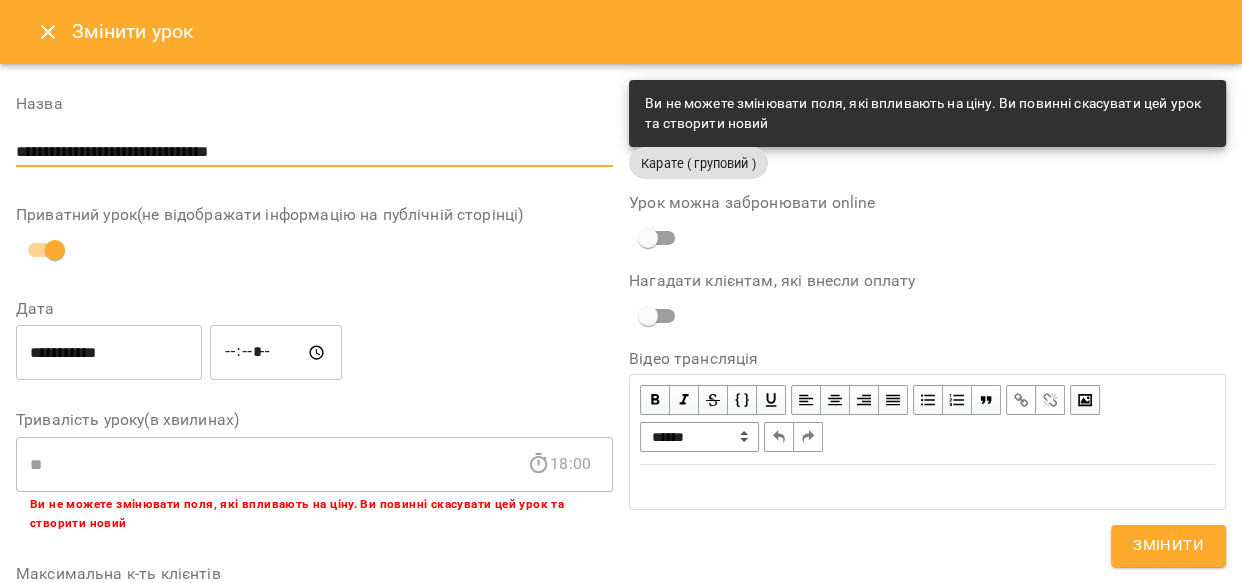 click on "**********" at bounding box center [314, 152] 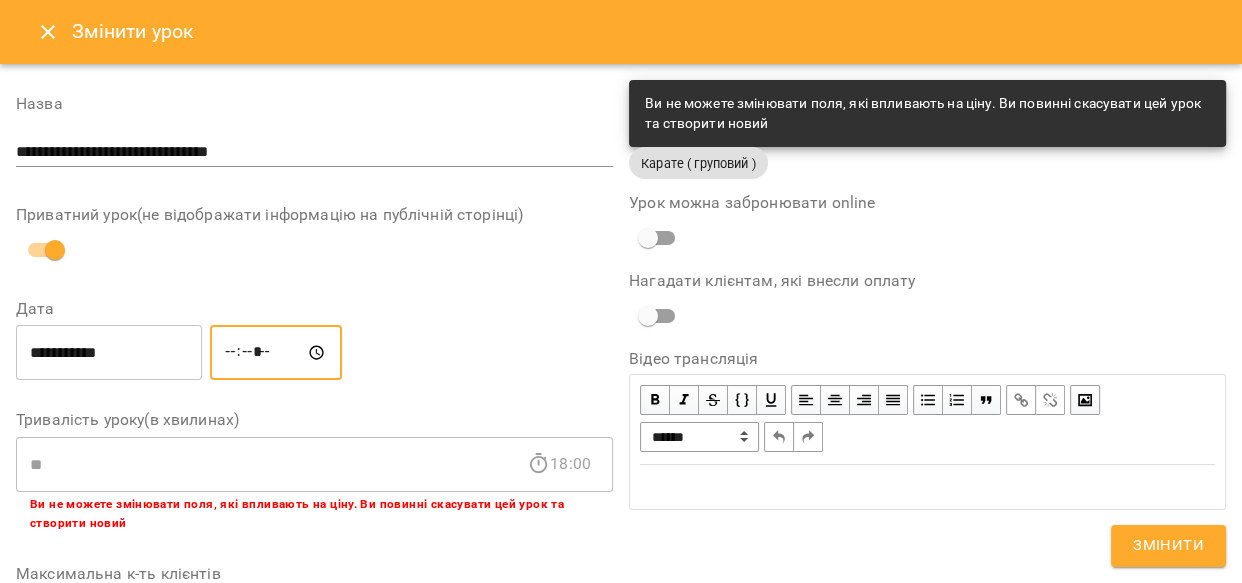 click on "*****" at bounding box center (276, 353) 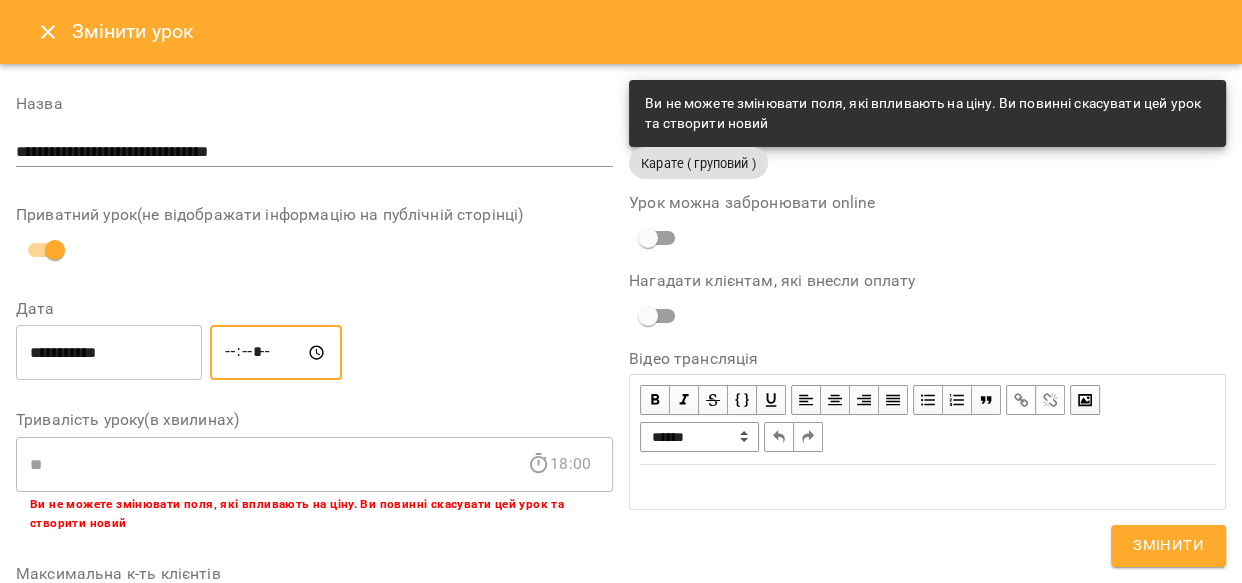 click on "*****" at bounding box center (276, 353) 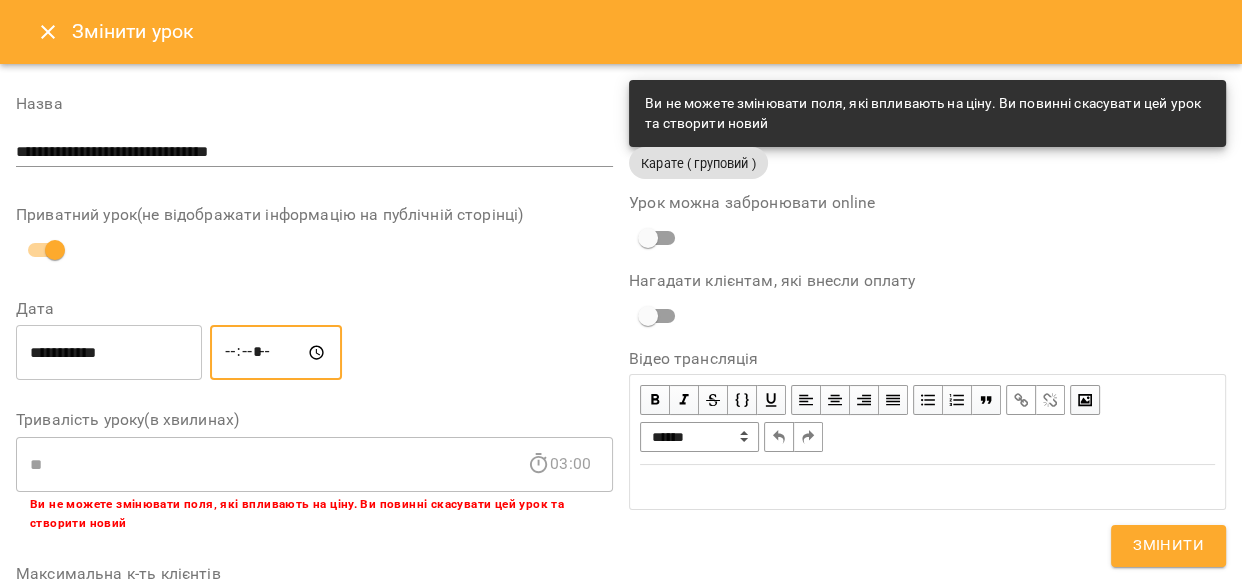 type on "*****" 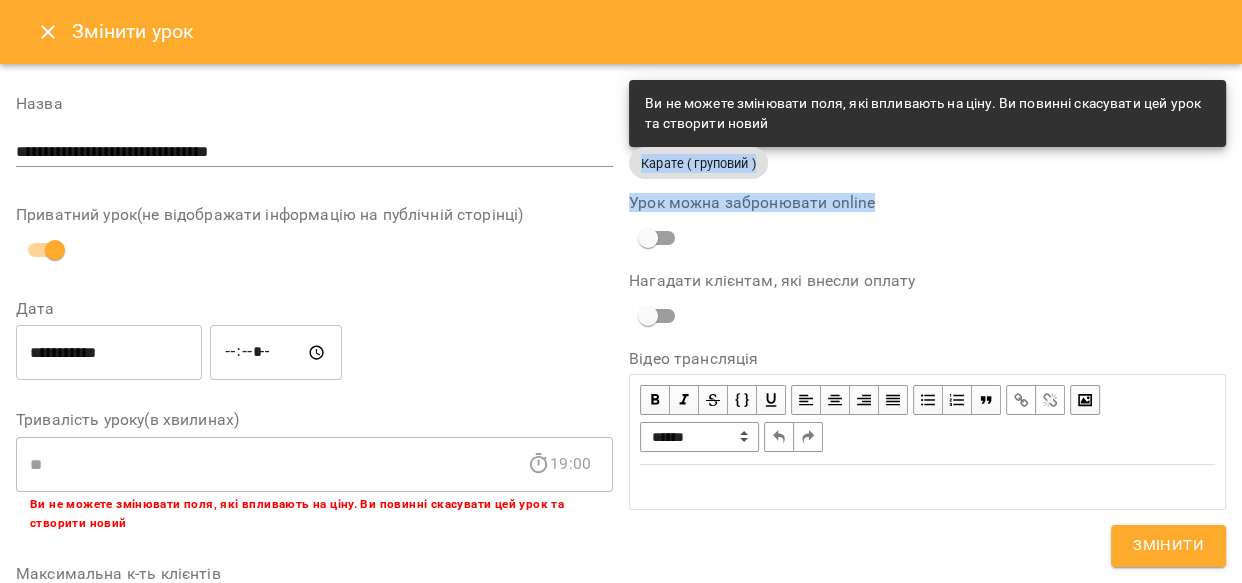 drag, startPoint x: 1218, startPoint y: 145, endPoint x: 1240, endPoint y: 212, distance: 70.5195 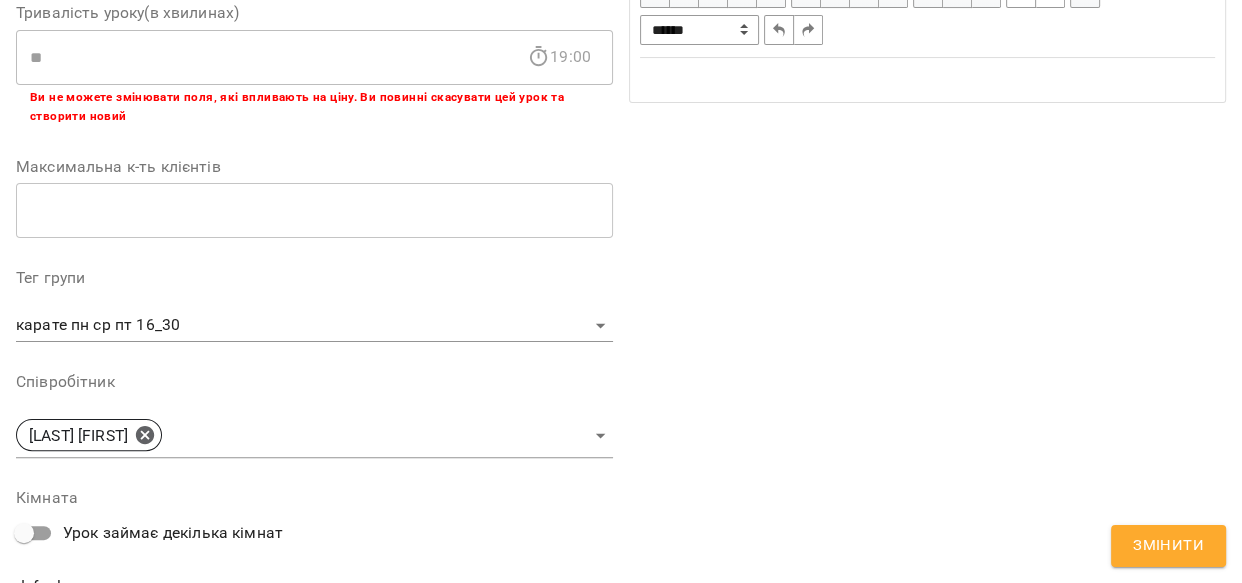 scroll, scrollTop: 402, scrollLeft: 0, axis: vertical 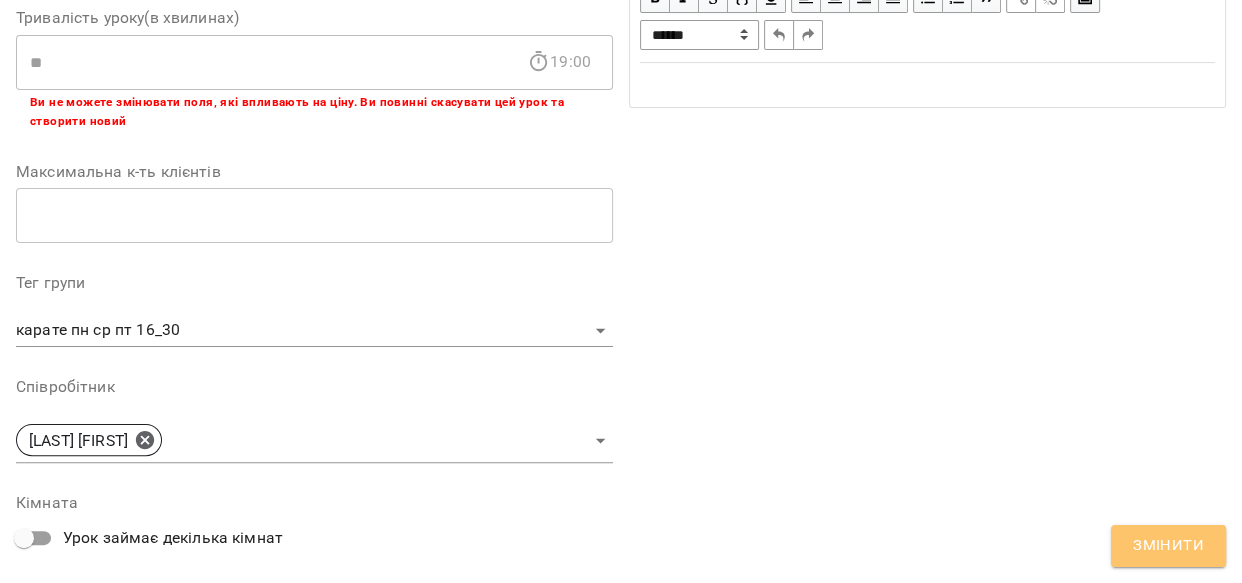 click on "Змінити" at bounding box center (1168, 546) 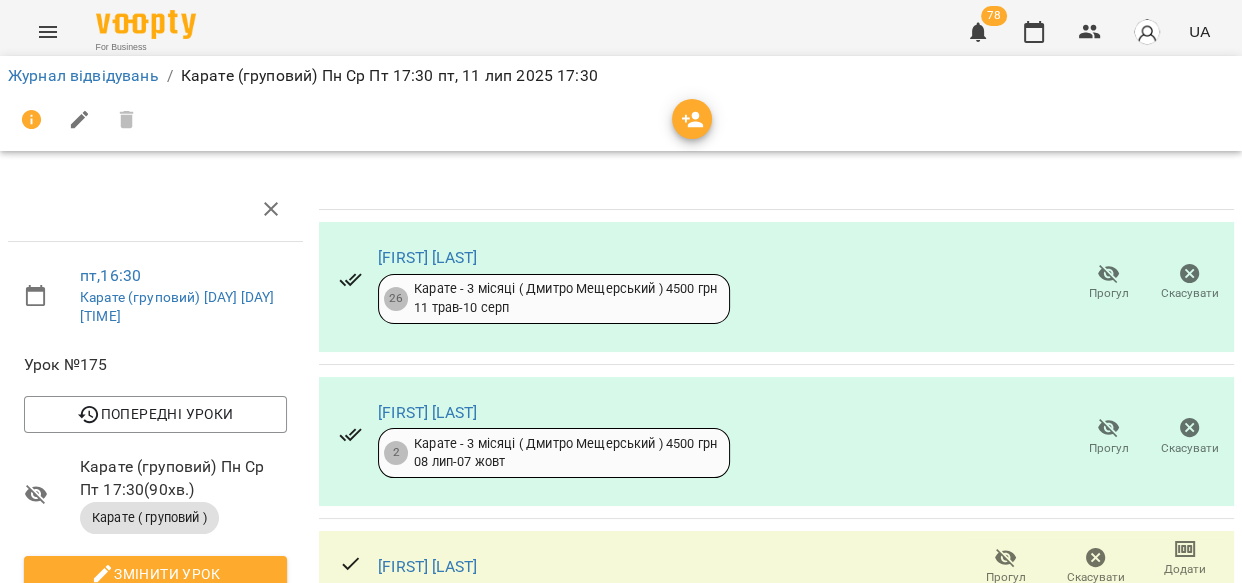 click 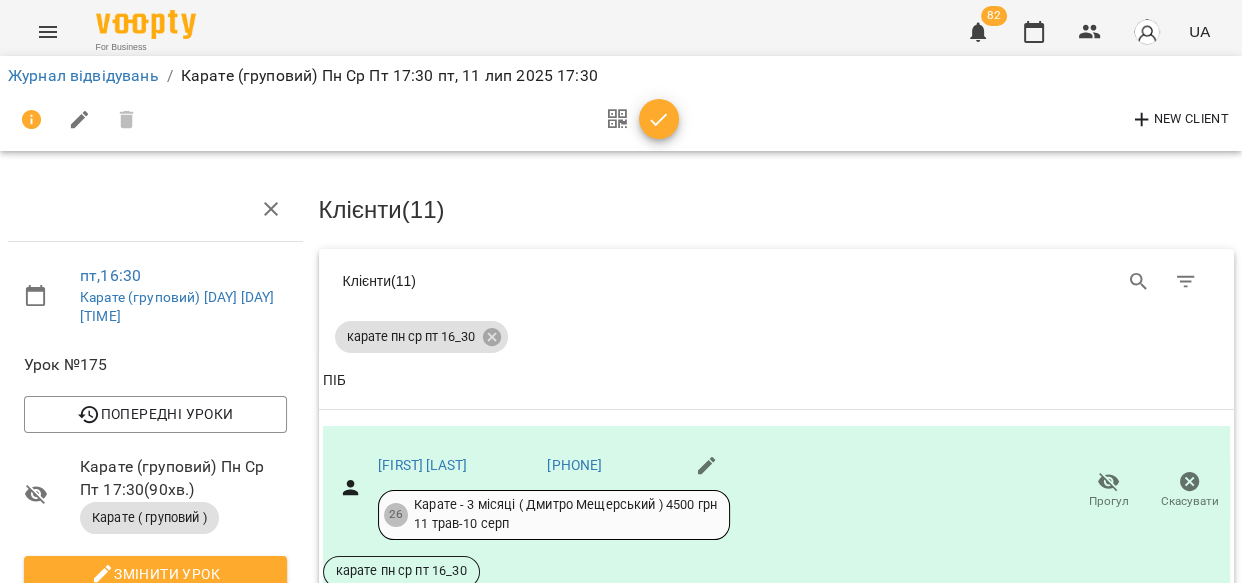 click at bounding box center [1139, 282] 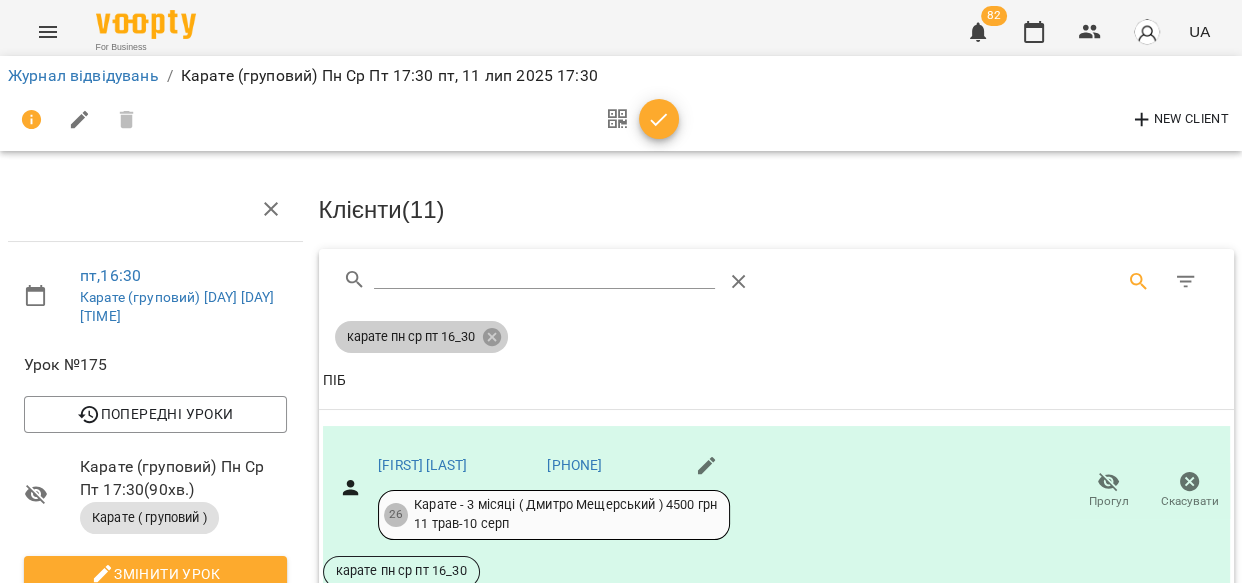 click 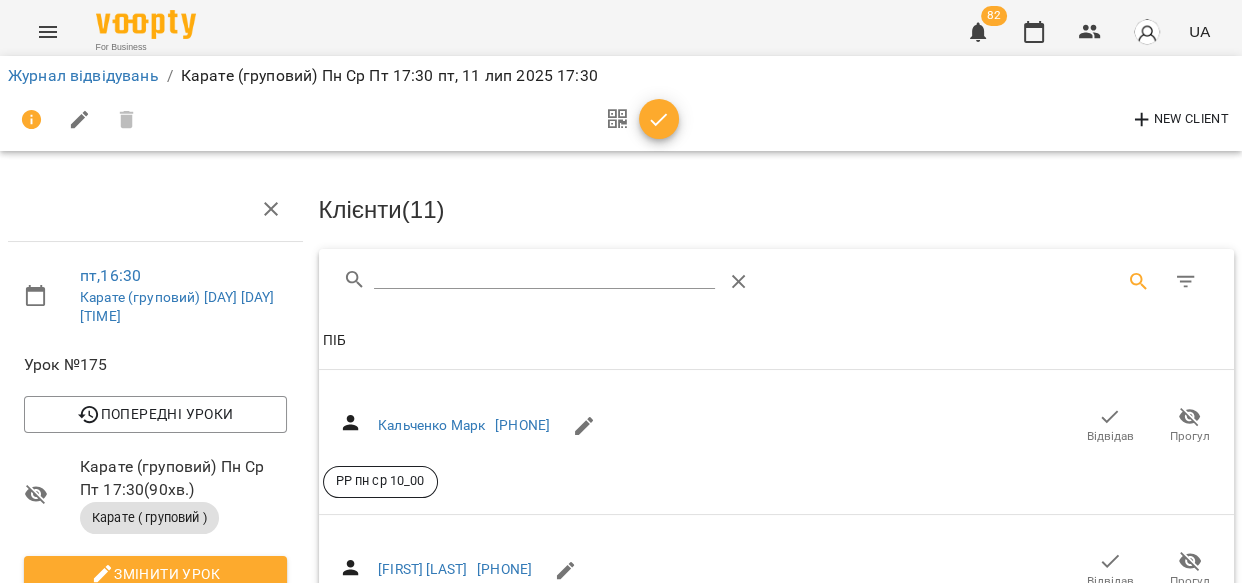 click at bounding box center [544, 274] 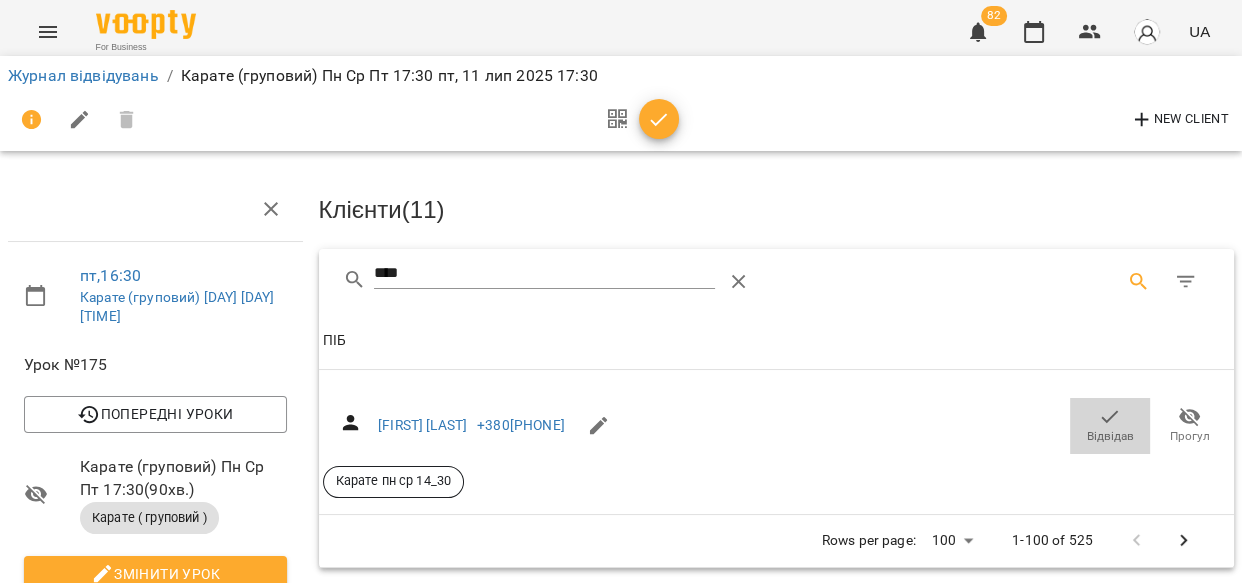 click 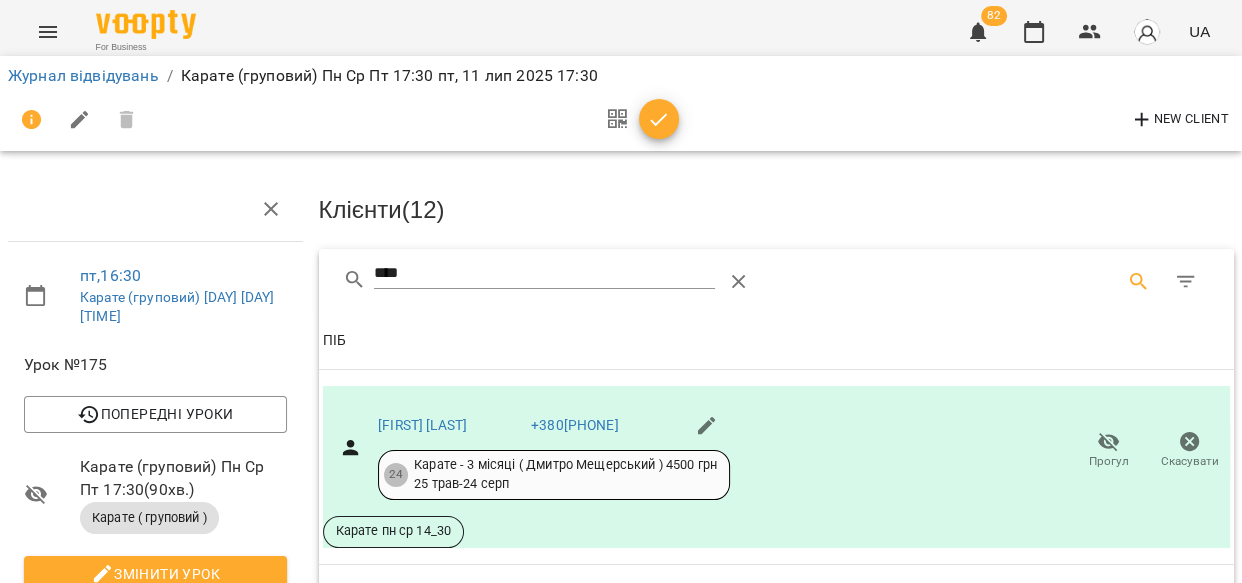 click on "****" at bounding box center (544, 274) 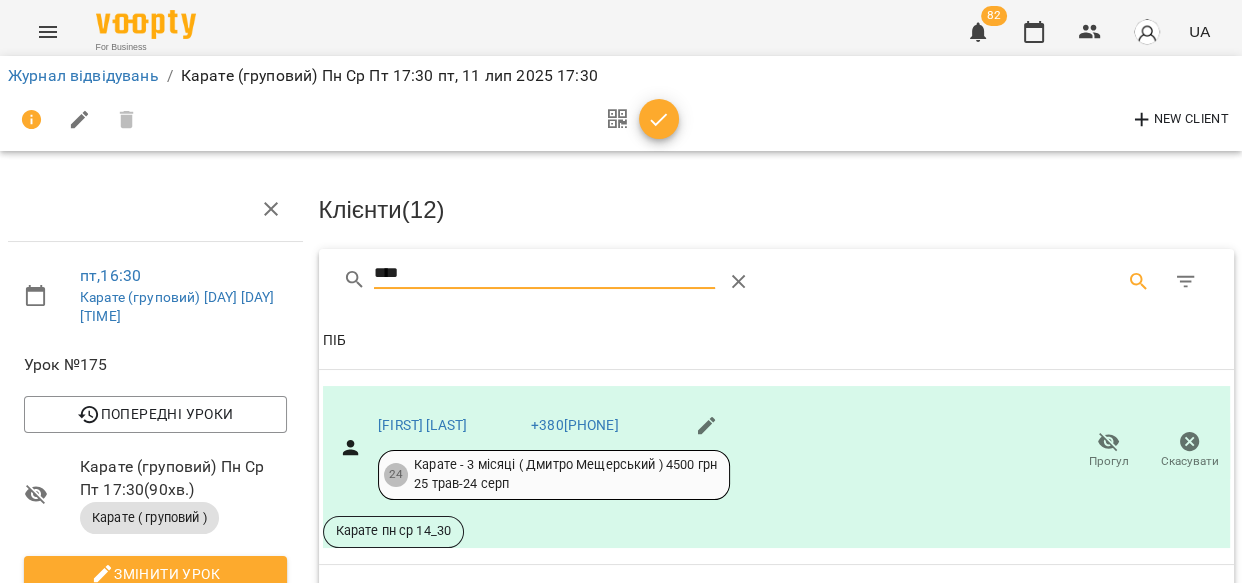 click on "****" at bounding box center [544, 274] 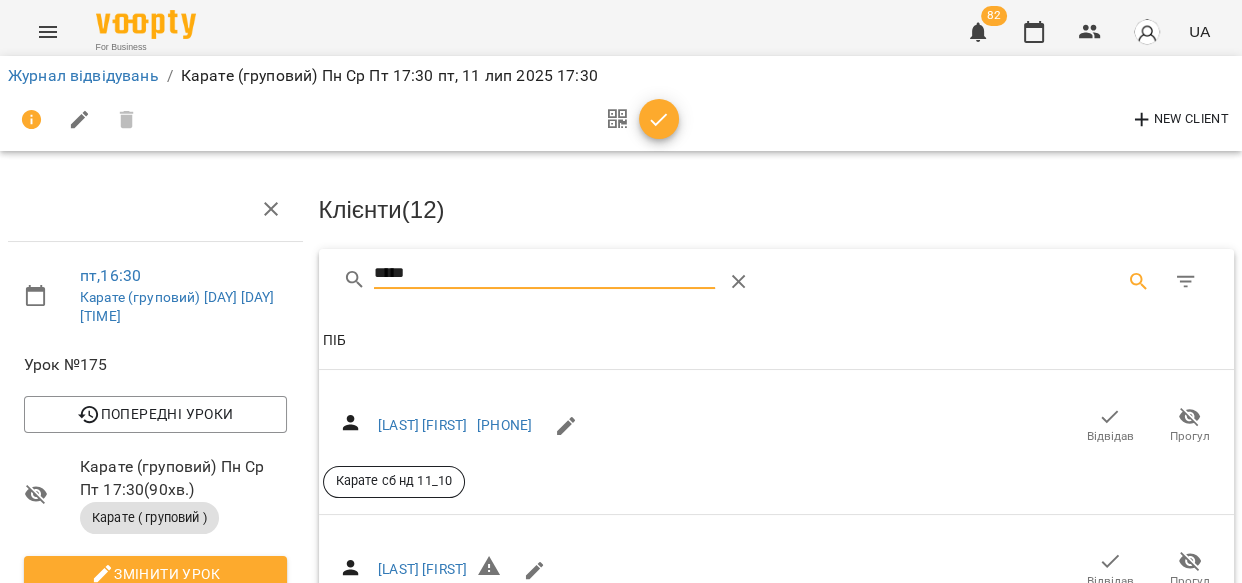 scroll, scrollTop: 121, scrollLeft: 0, axis: vertical 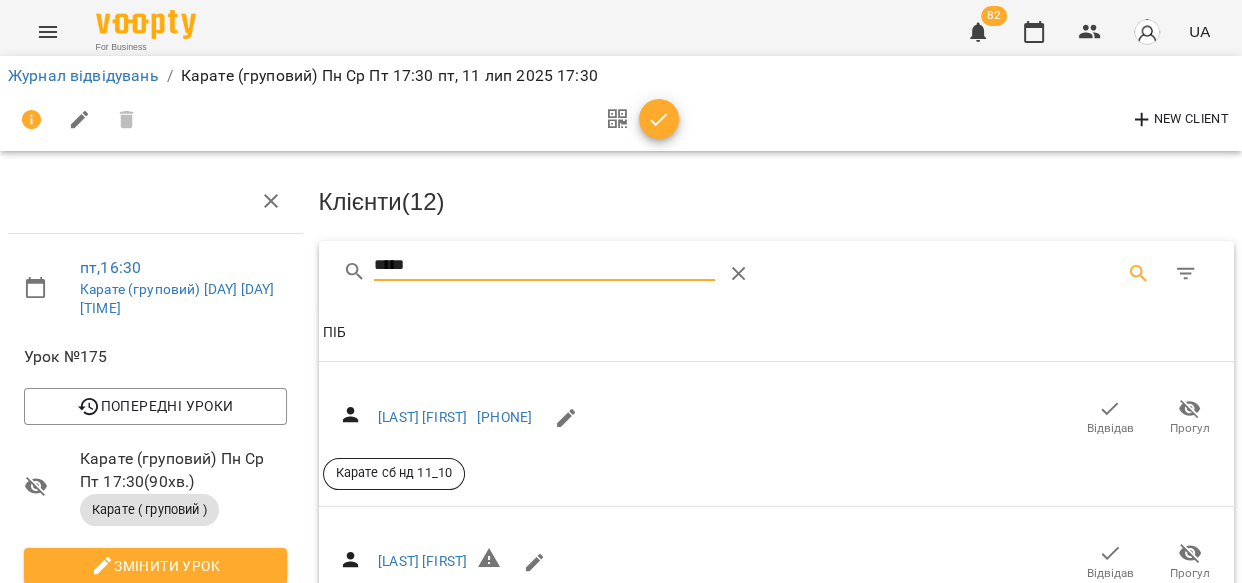 click 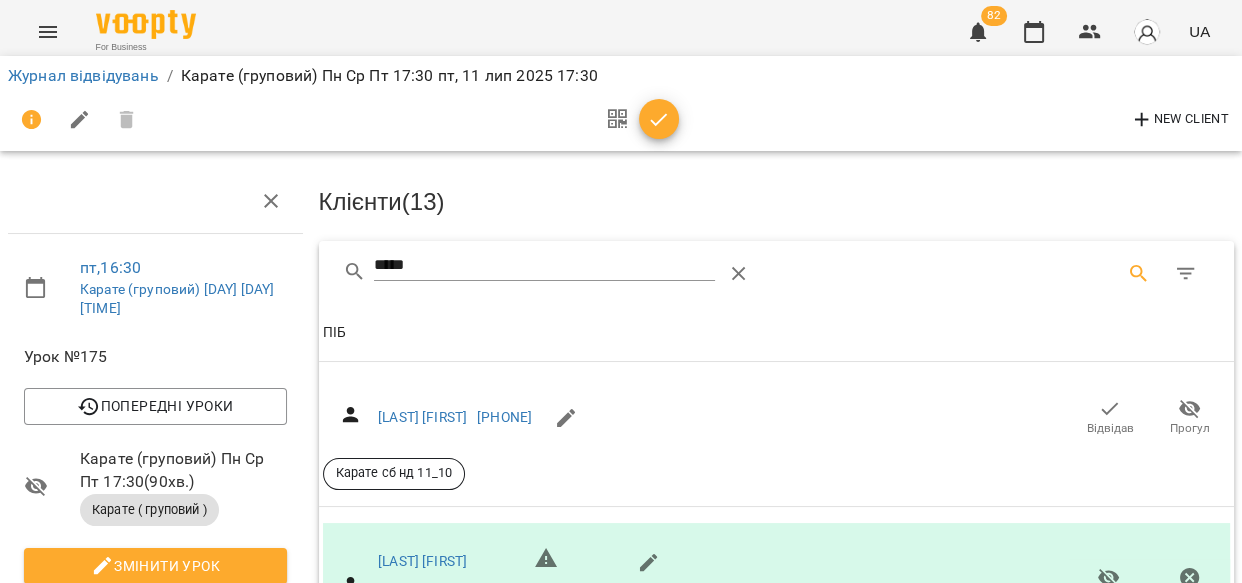 scroll, scrollTop: 0, scrollLeft: 0, axis: both 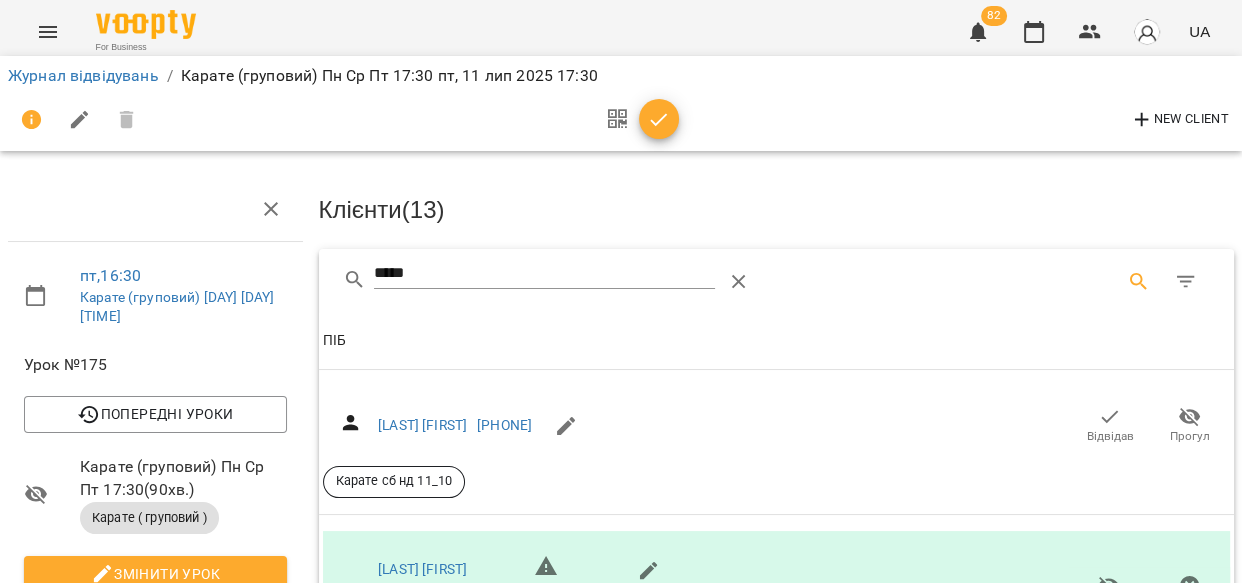 click on "*****" at bounding box center [544, 274] 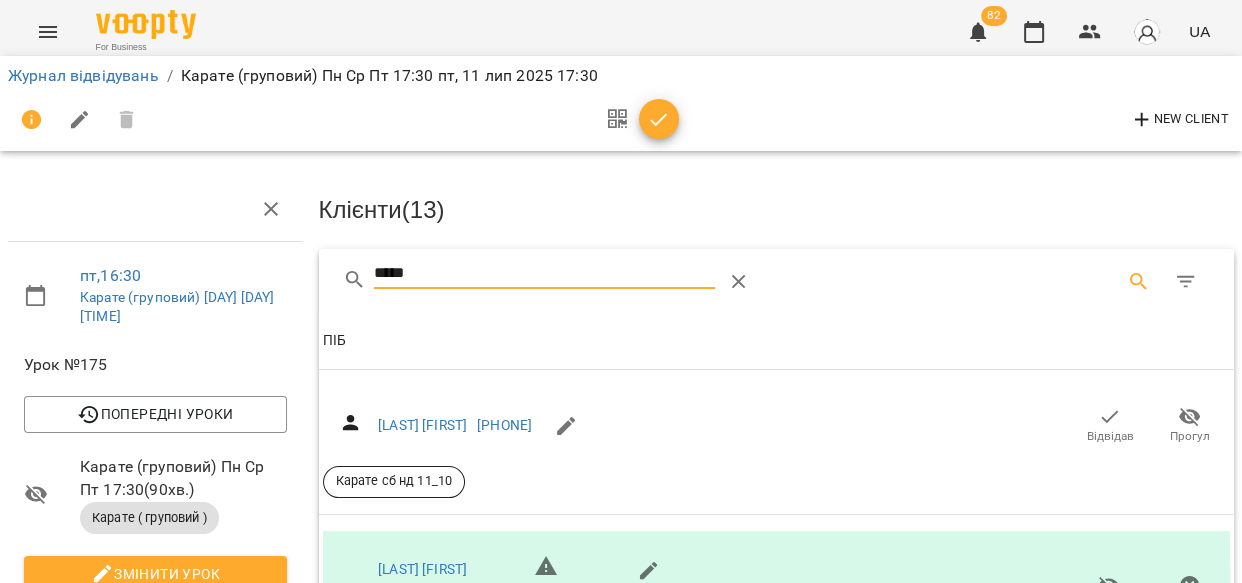 click on "*****" at bounding box center [544, 274] 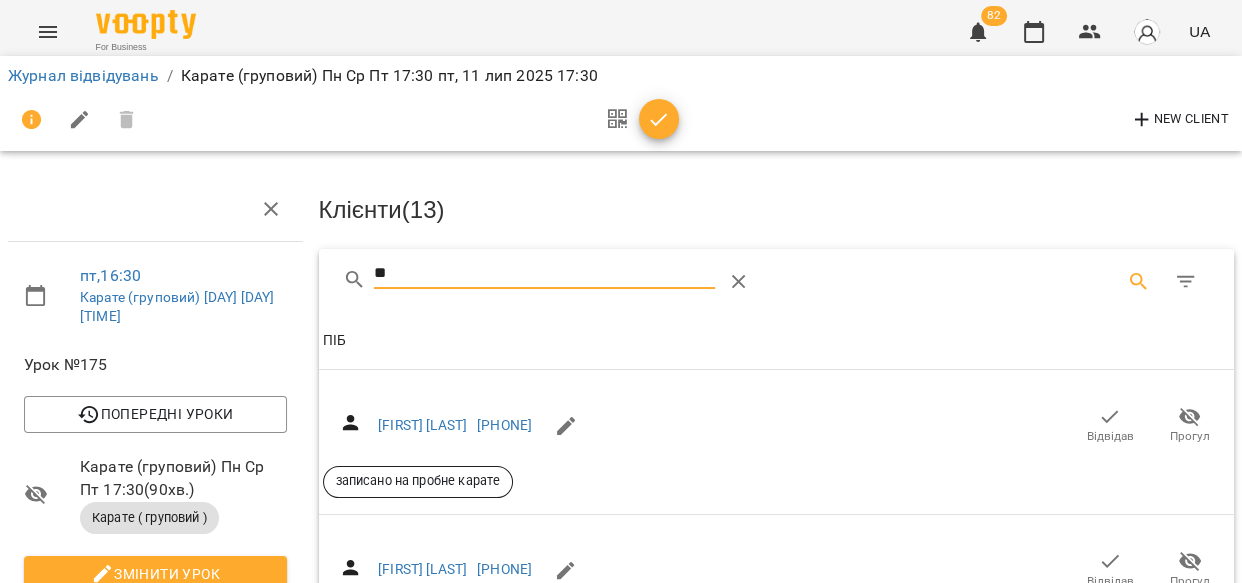 type on "*" 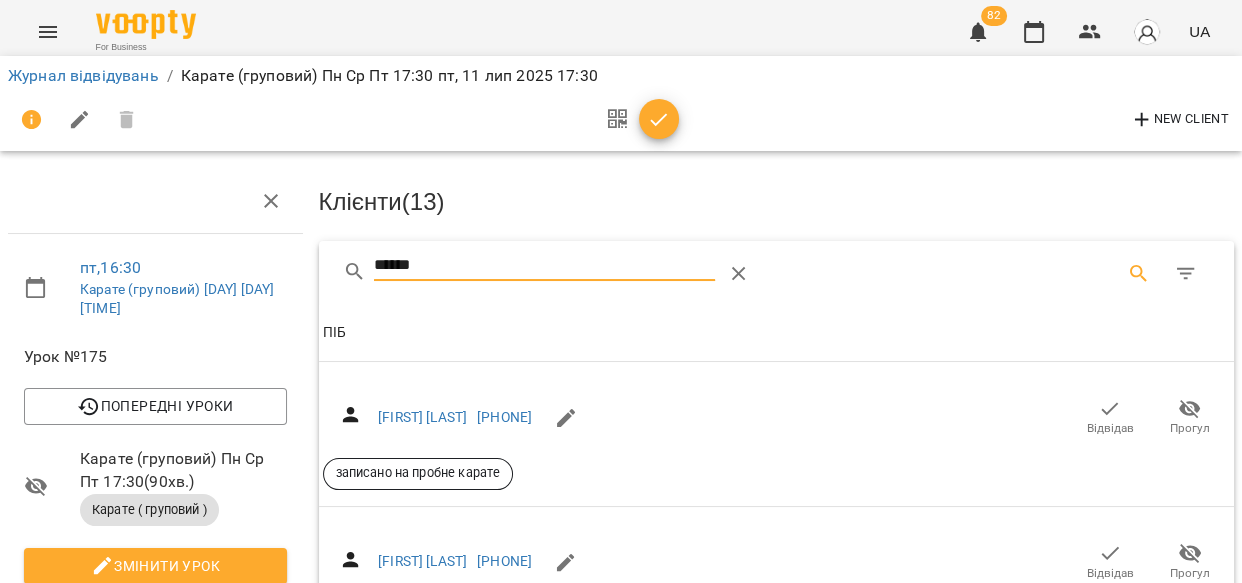 scroll, scrollTop: 202, scrollLeft: 0, axis: vertical 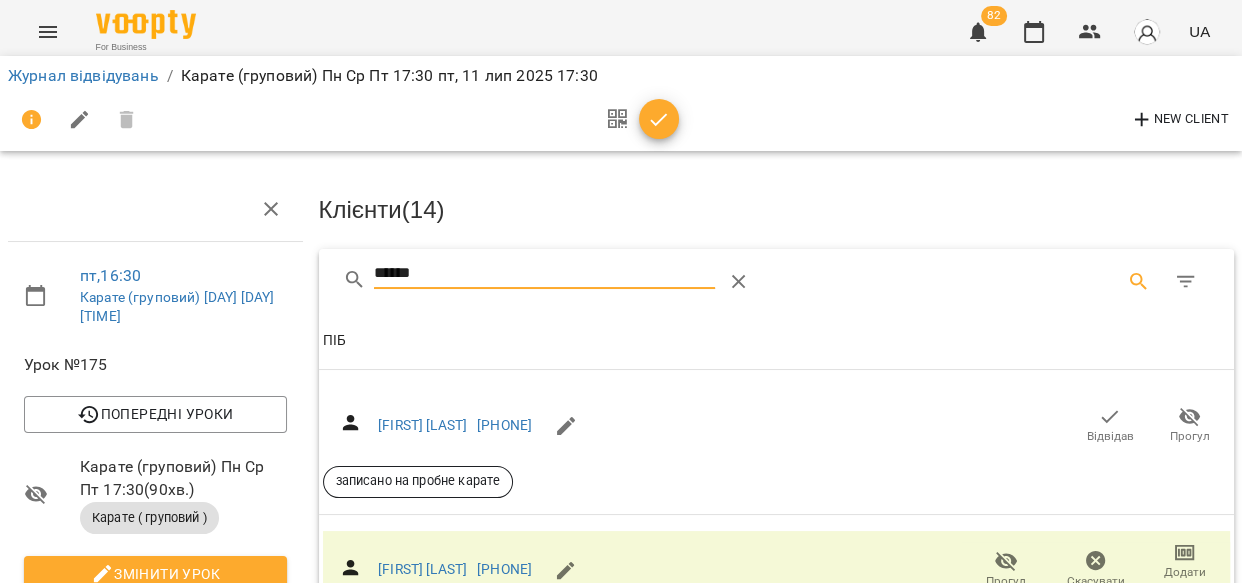 click on "******" at bounding box center [544, 274] 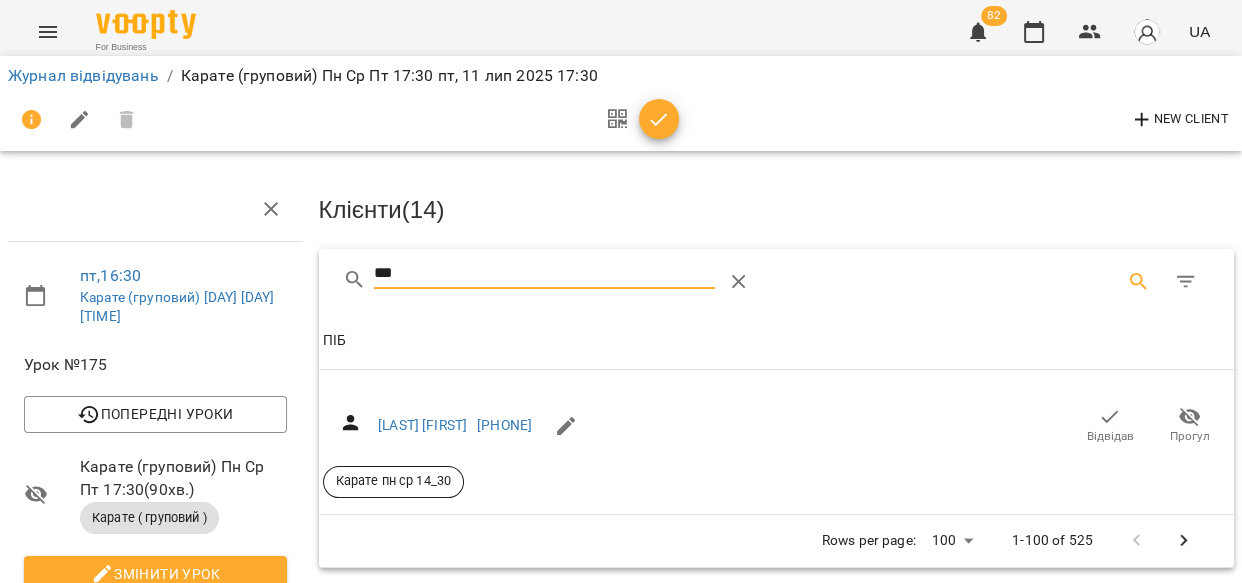 click on "Відвідав" at bounding box center [1110, 436] 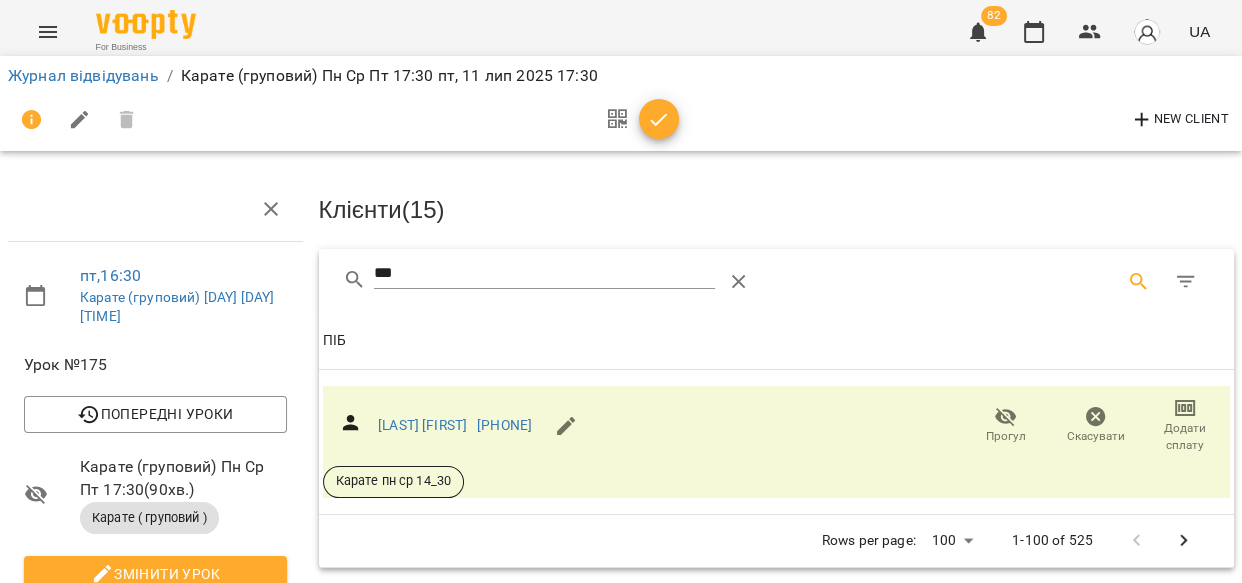 click on "***" at bounding box center (544, 274) 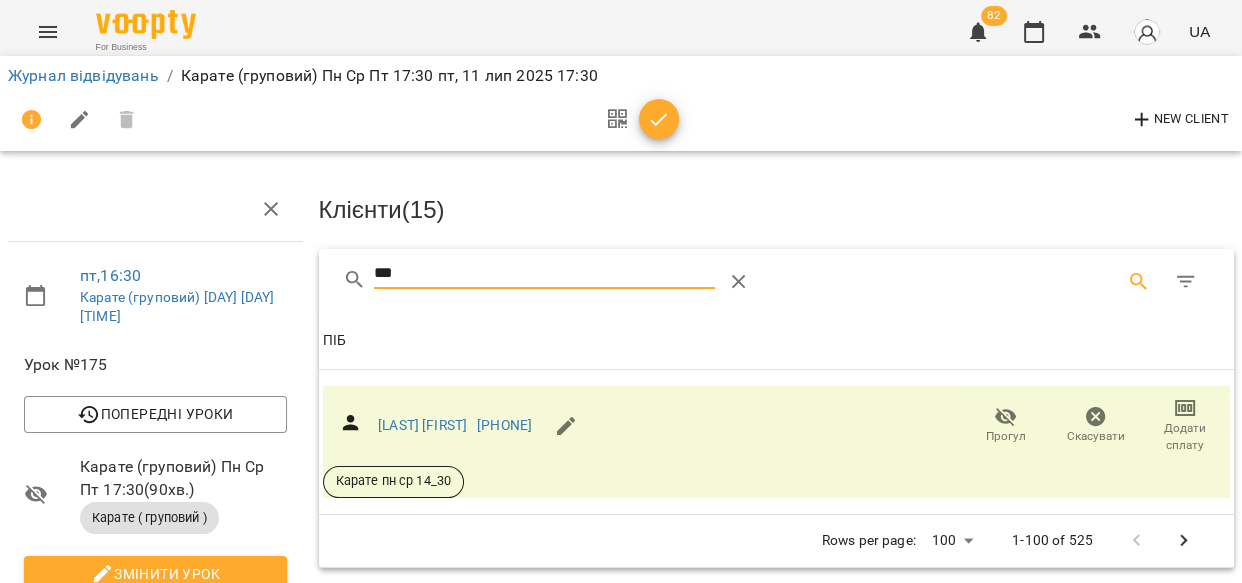 click on "***" at bounding box center [544, 274] 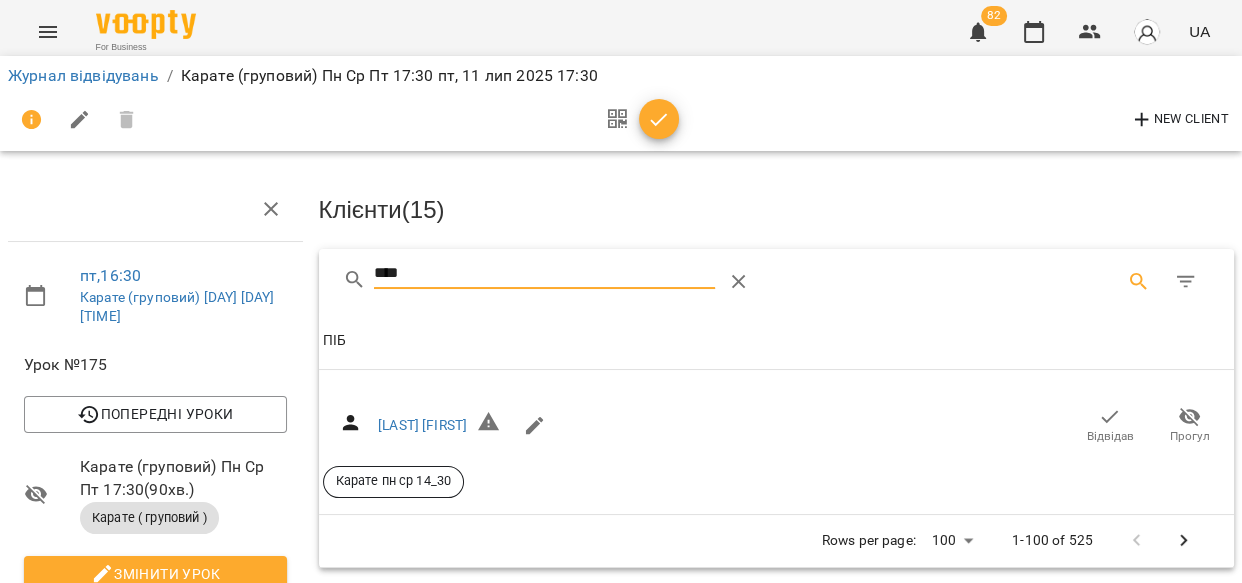 click on "Відвідав" at bounding box center [1110, 436] 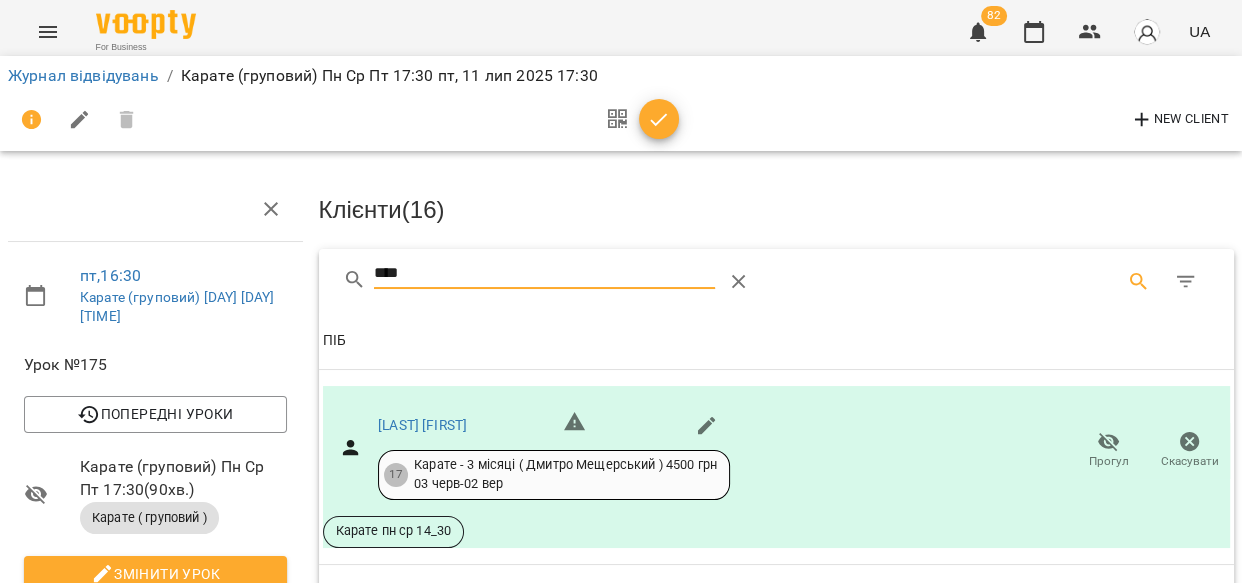 click on "****" at bounding box center [544, 274] 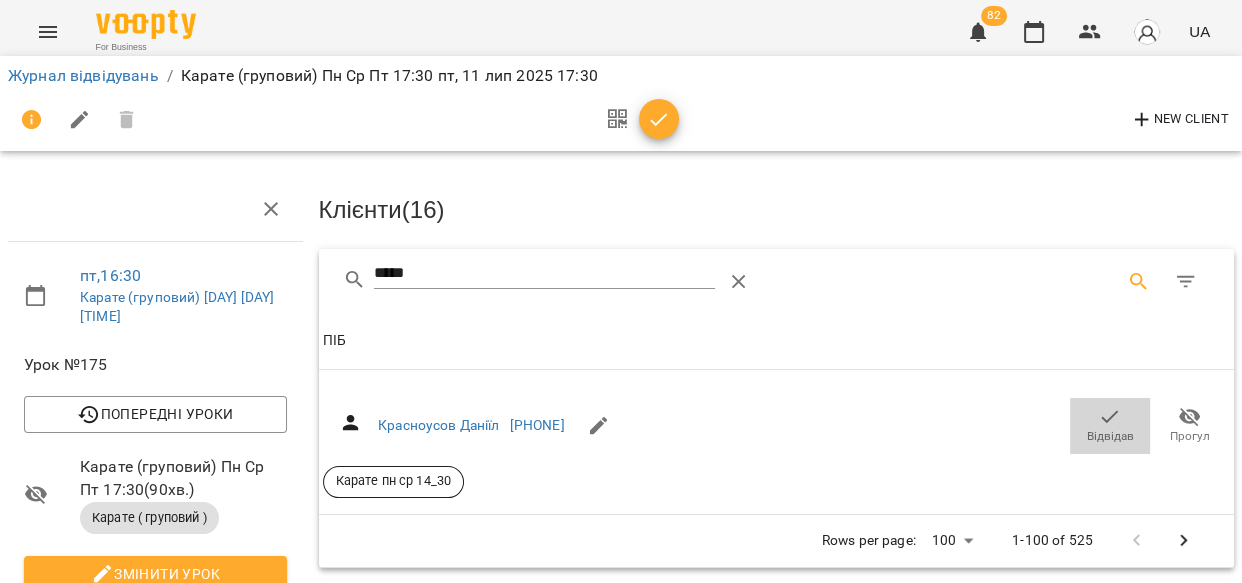 click 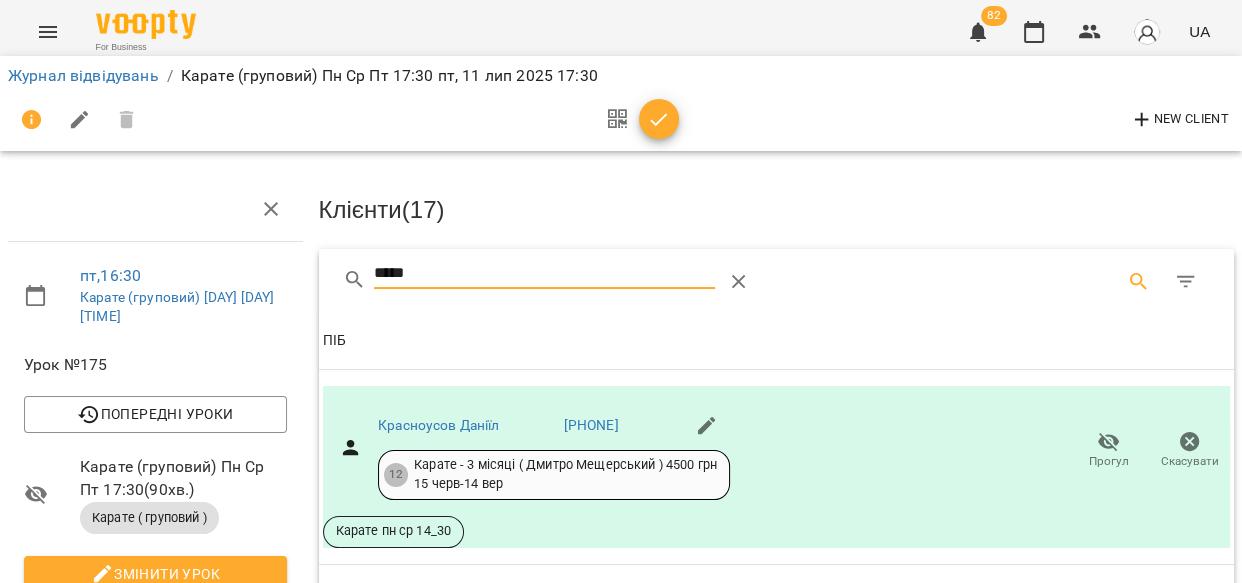 click on "*****" at bounding box center [544, 274] 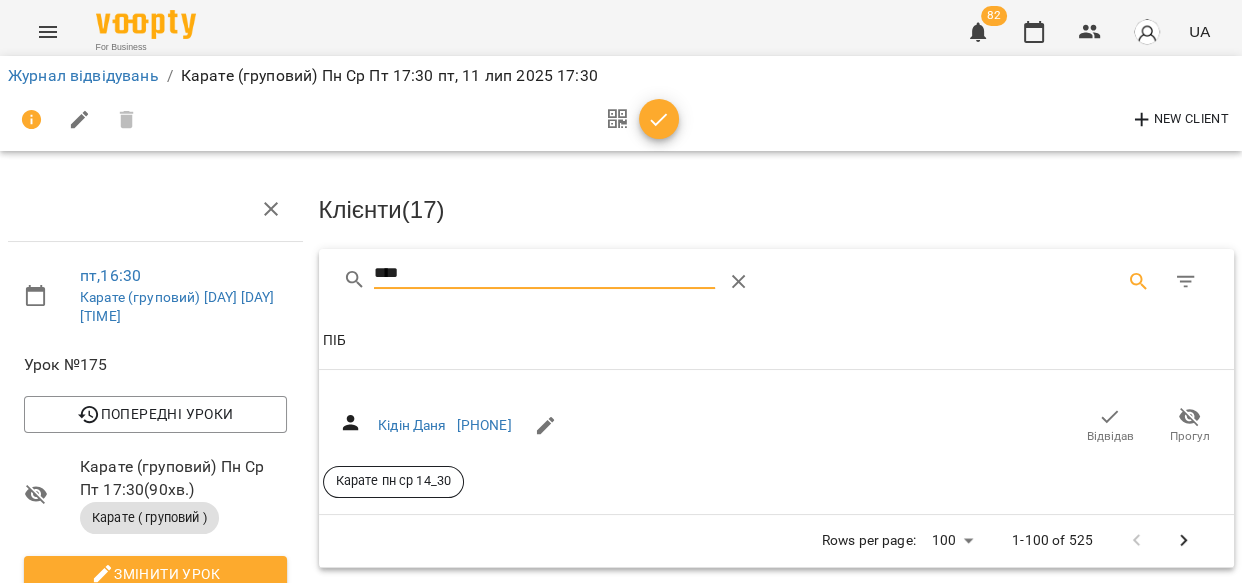 type on "****" 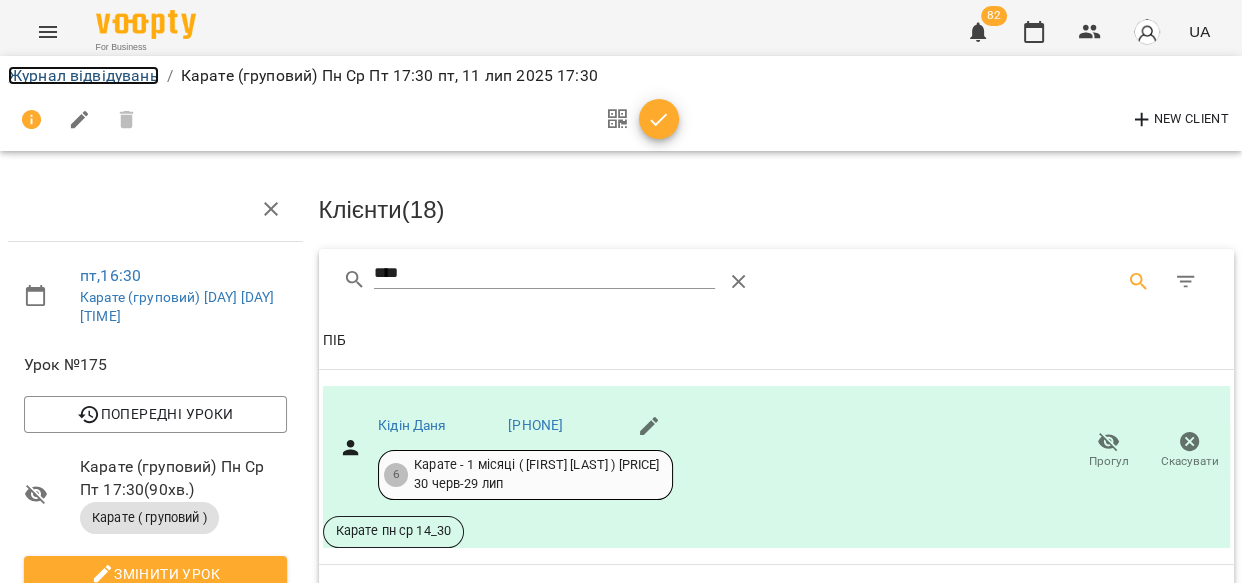 click on "Журнал відвідувань" at bounding box center [83, 75] 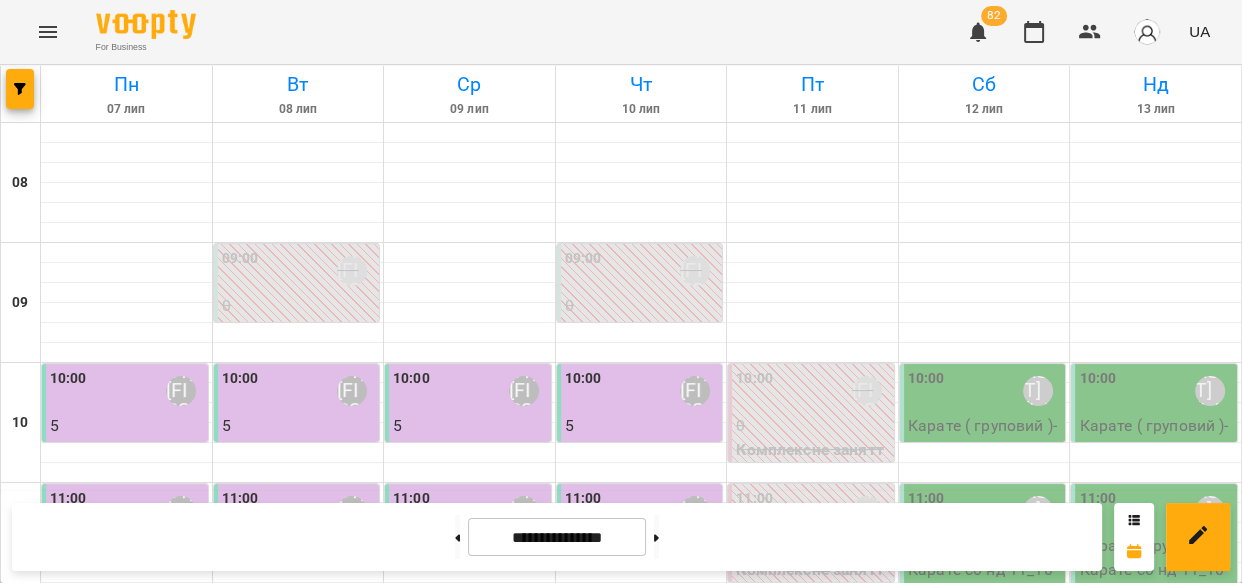 scroll, scrollTop: 891, scrollLeft: 0, axis: vertical 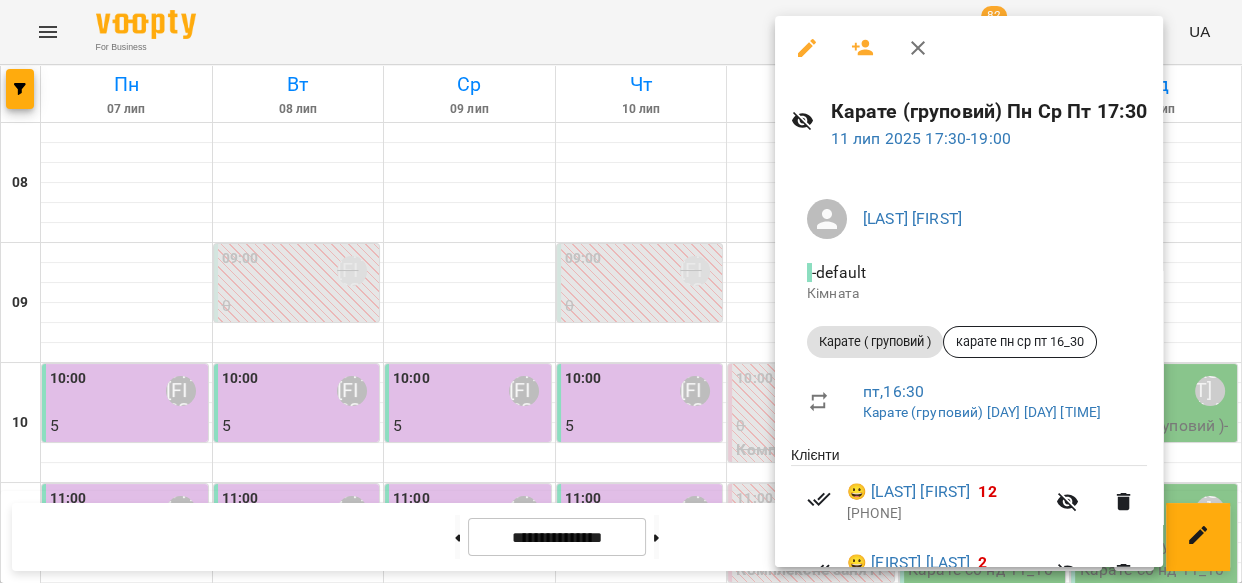 click 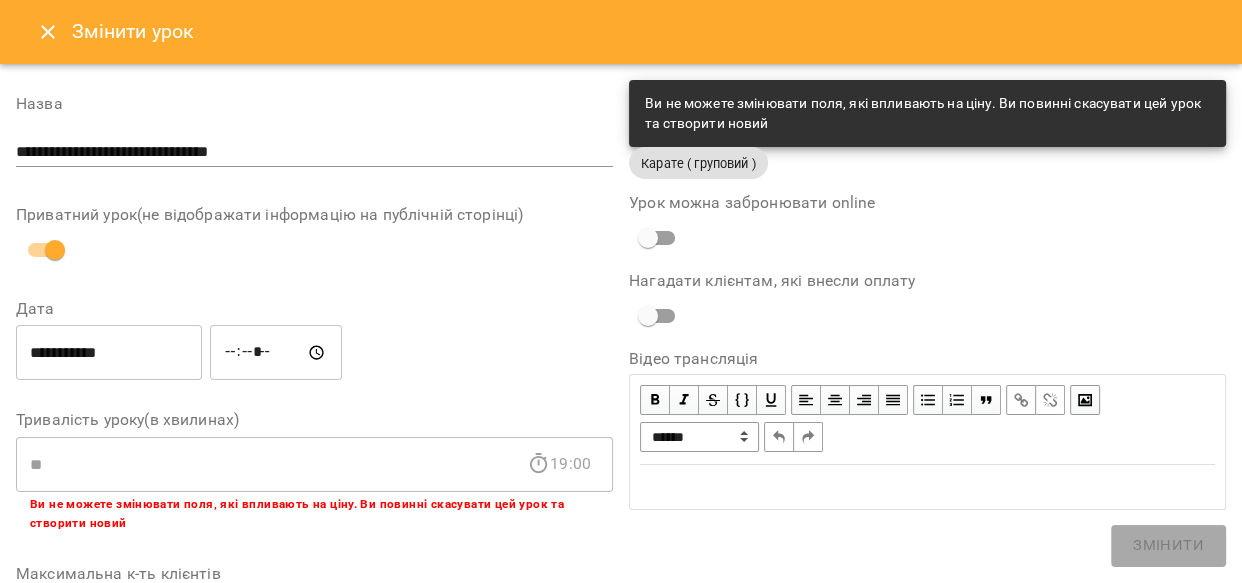 click at bounding box center [48, 32] 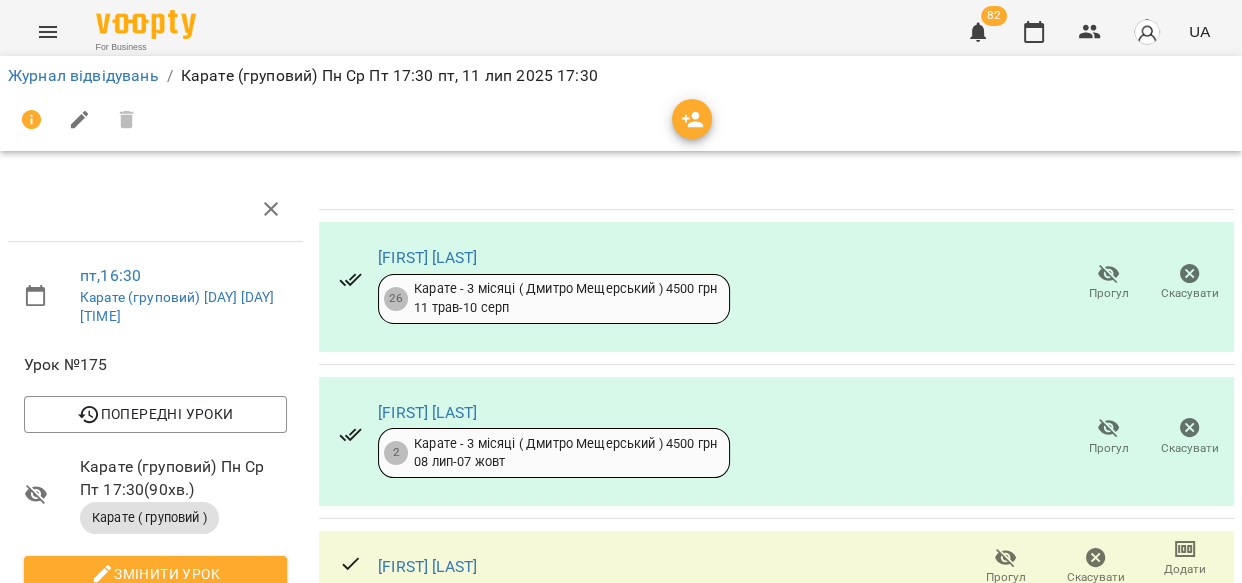 click 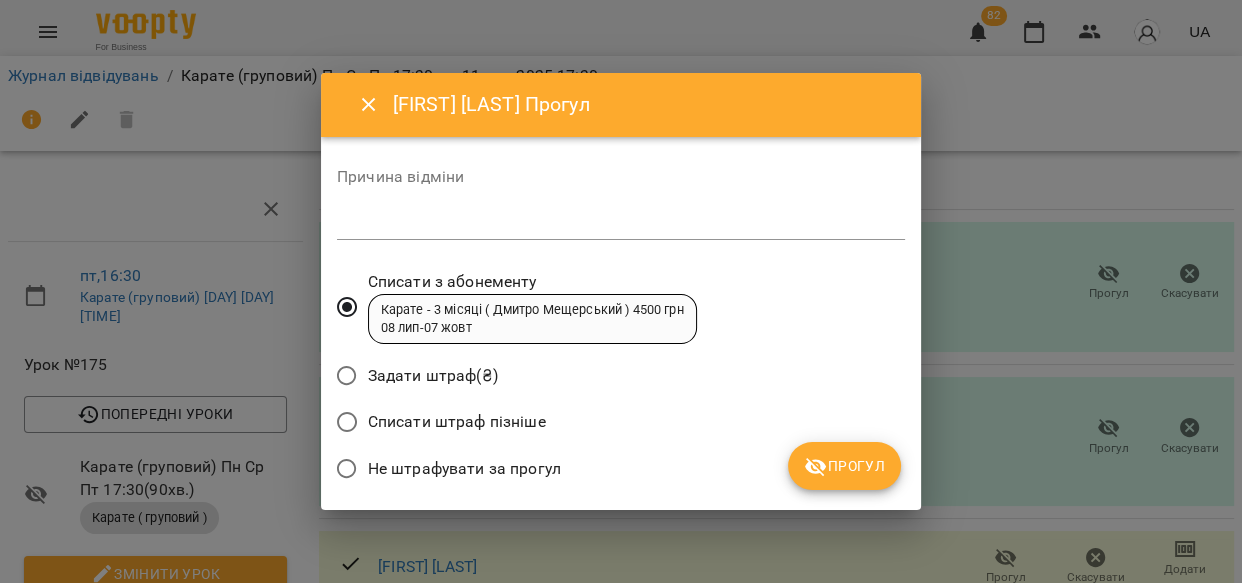 click on "Прогул" at bounding box center [844, 466] 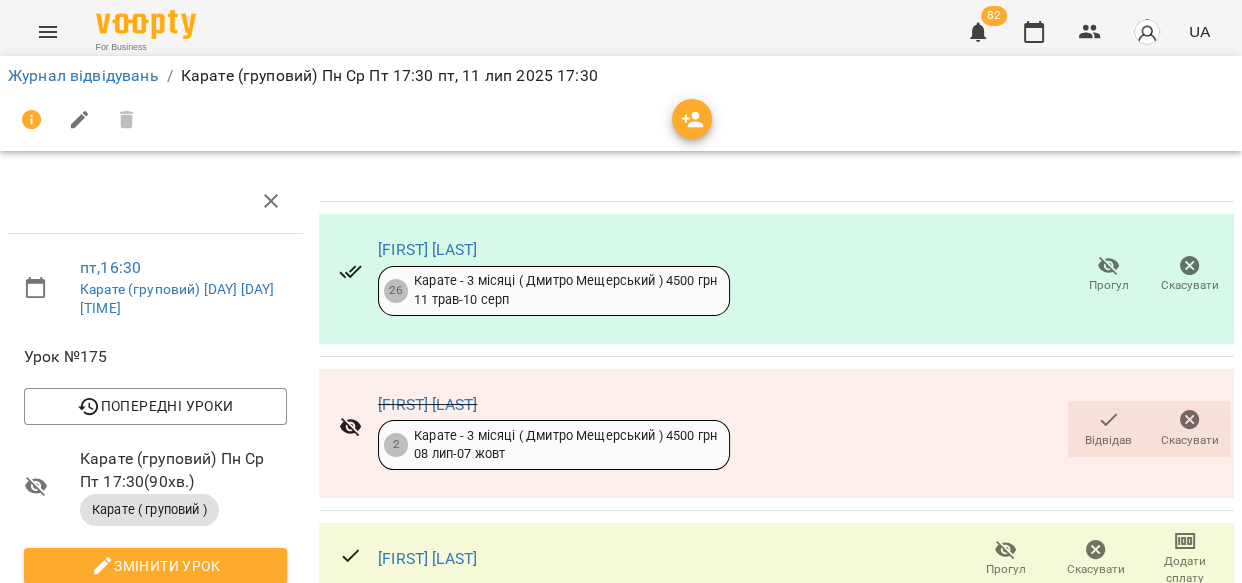 scroll, scrollTop: 364, scrollLeft: 0, axis: vertical 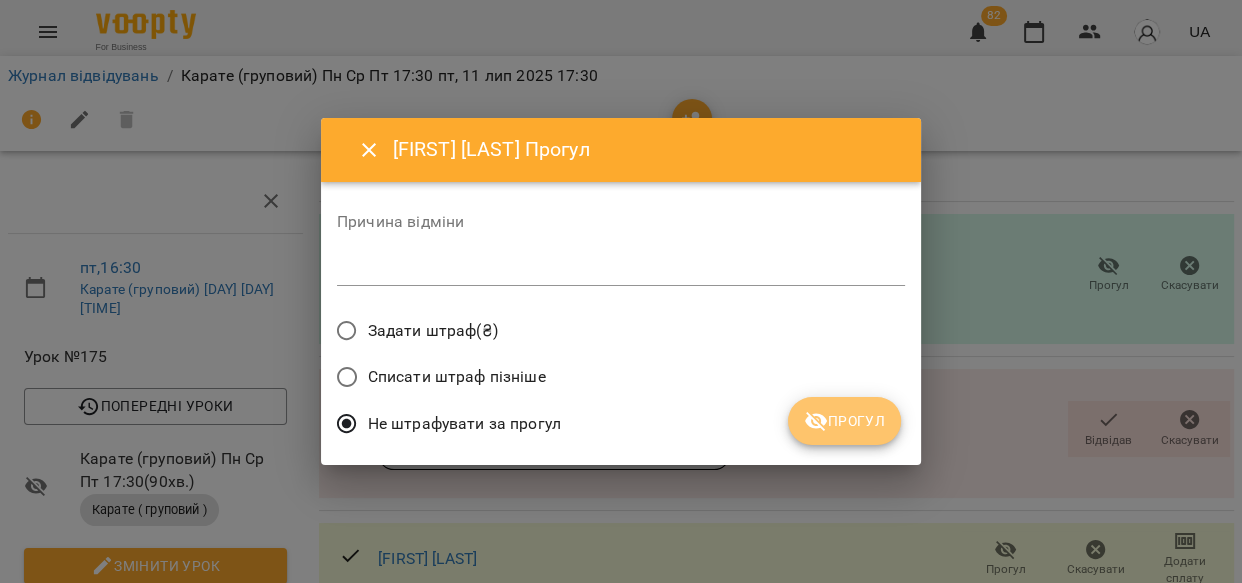 drag, startPoint x: 865, startPoint y: 418, endPoint x: 923, endPoint y: 374, distance: 72.8011 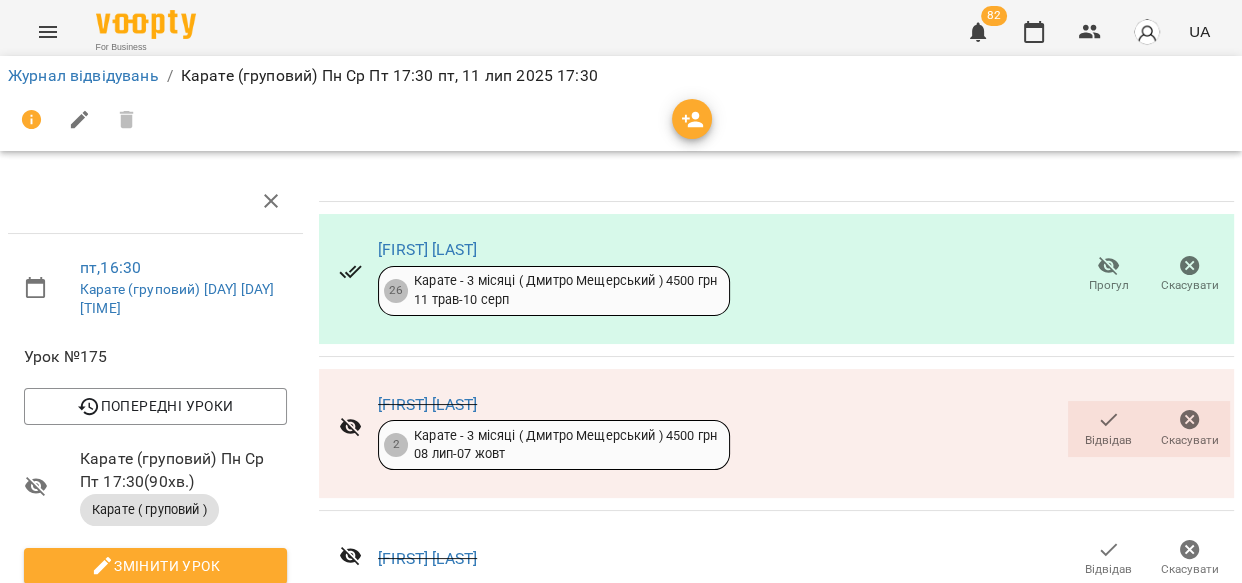 click on "Прогул" at bounding box center (1006, 674) 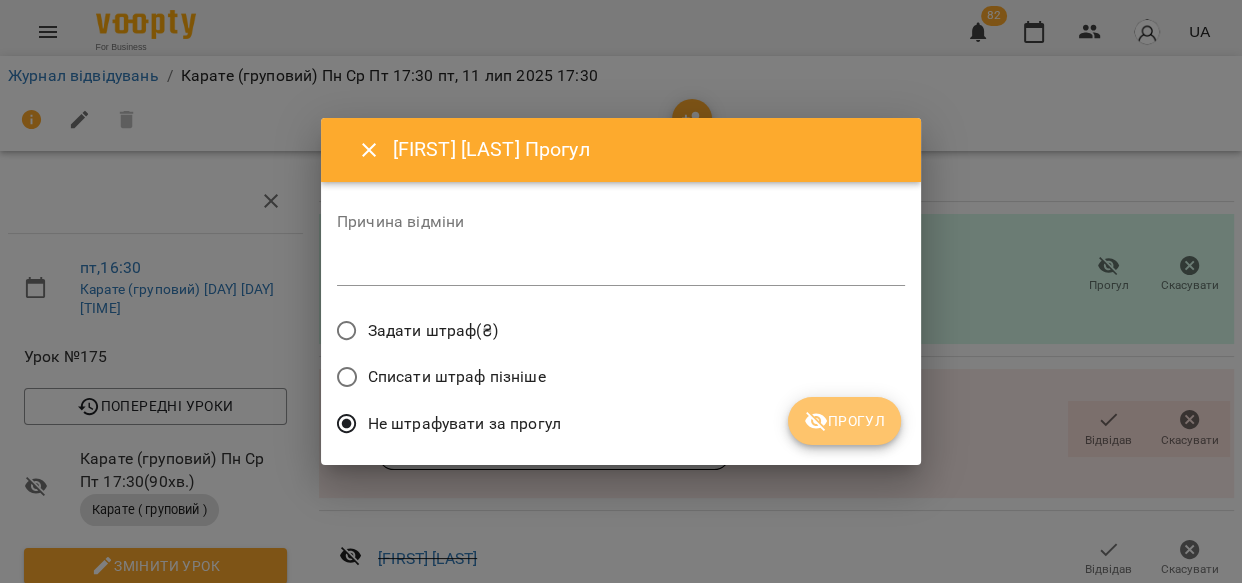 click 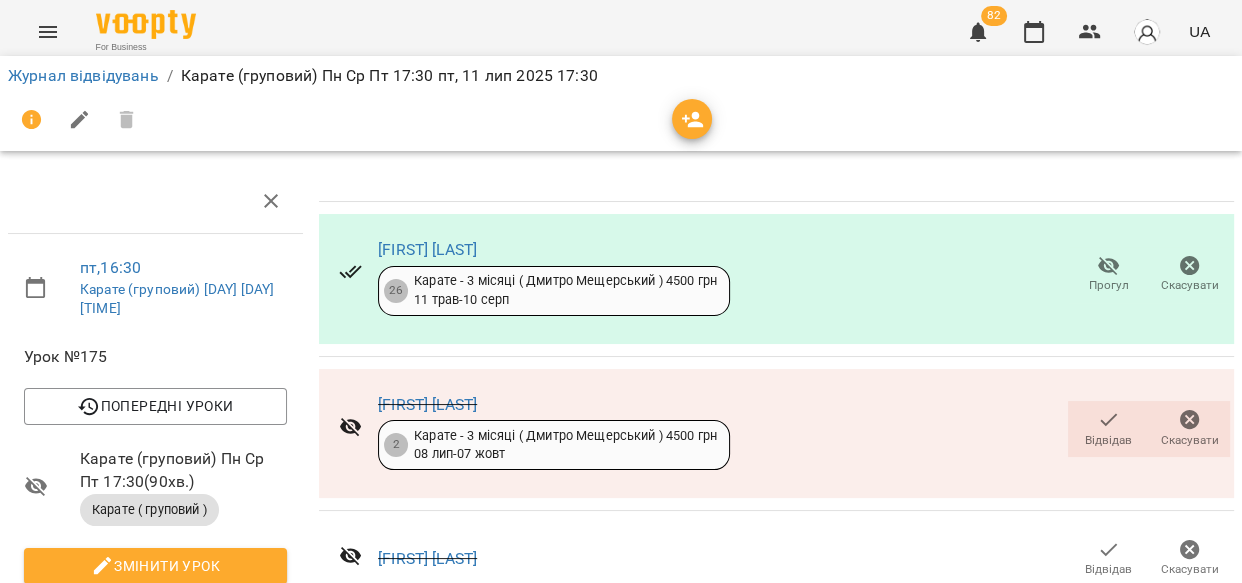 scroll, scrollTop: 534, scrollLeft: 0, axis: vertical 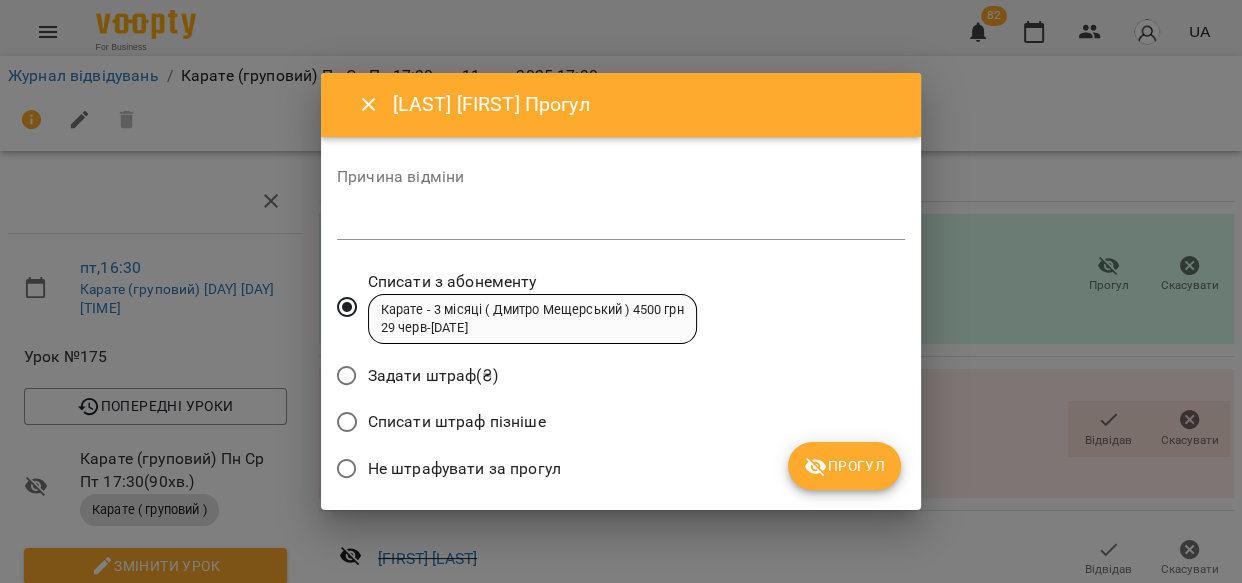 click on "Прогул" at bounding box center (844, 466) 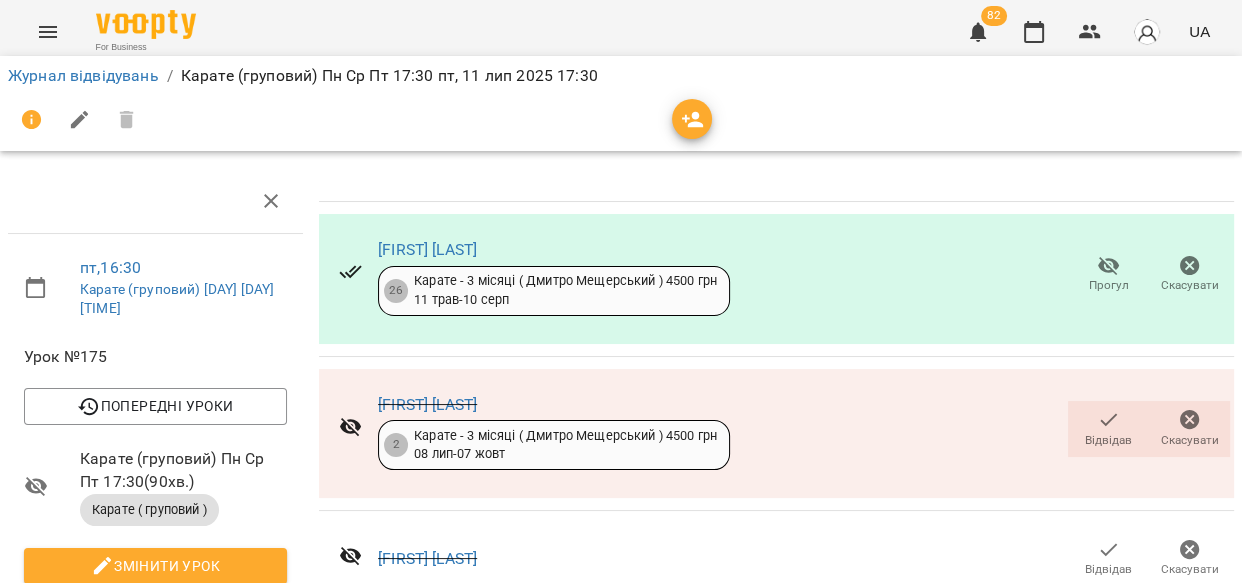 scroll, scrollTop: 820, scrollLeft: 0, axis: vertical 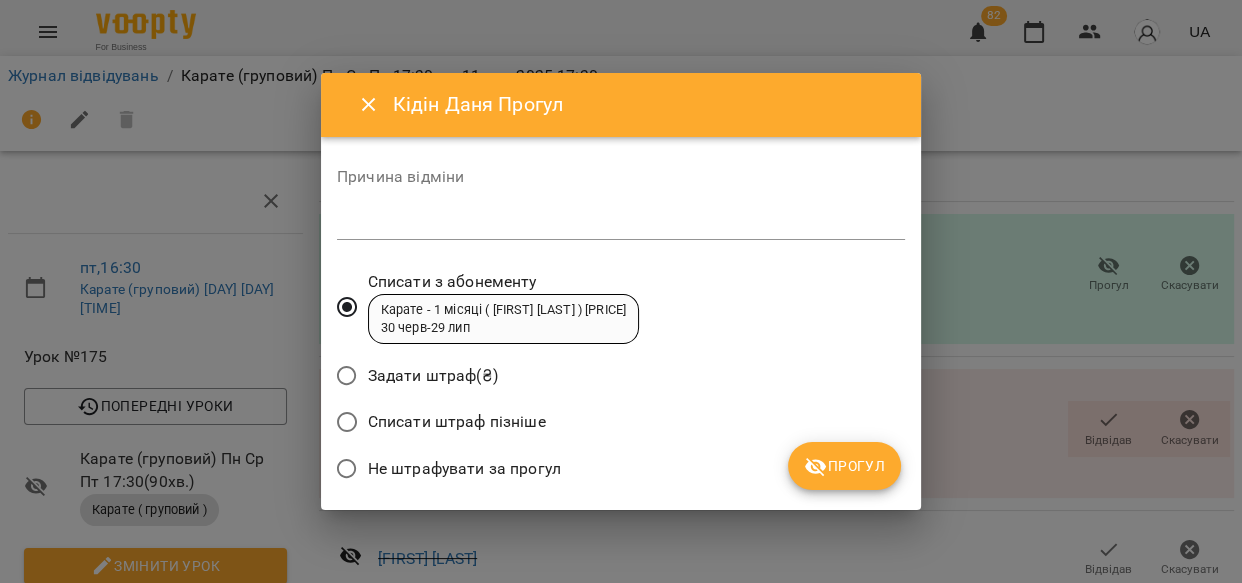 click on "Прогул" at bounding box center [844, 466] 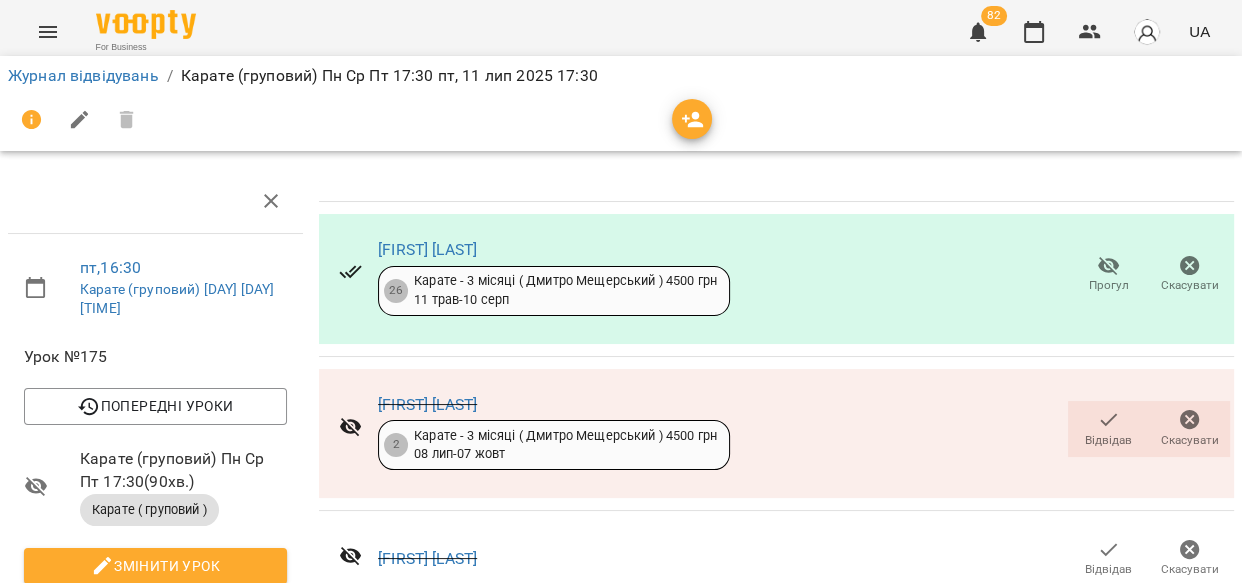 scroll, scrollTop: 820, scrollLeft: 0, axis: vertical 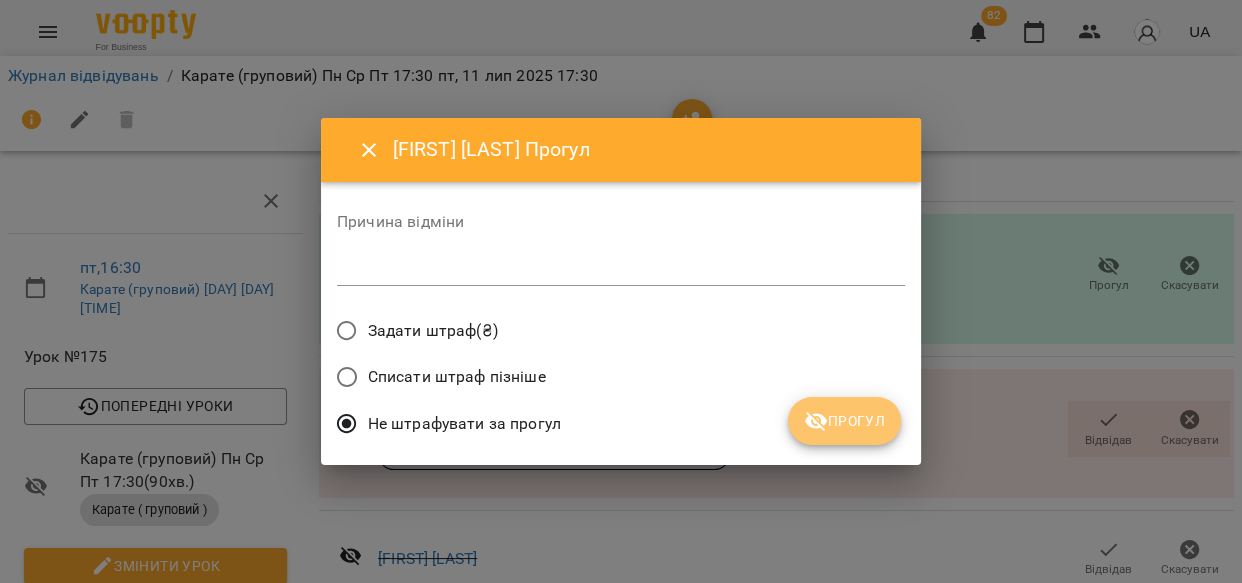 drag, startPoint x: 851, startPoint y: 417, endPoint x: 995, endPoint y: 374, distance: 150.28307 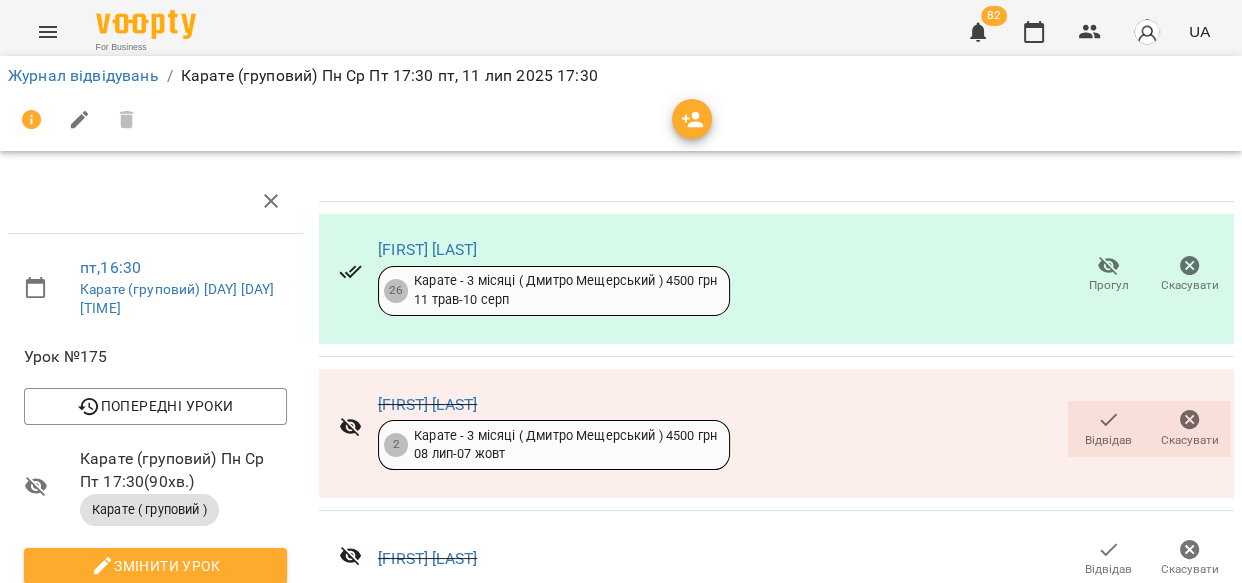 scroll, scrollTop: 1125, scrollLeft: 0, axis: vertical 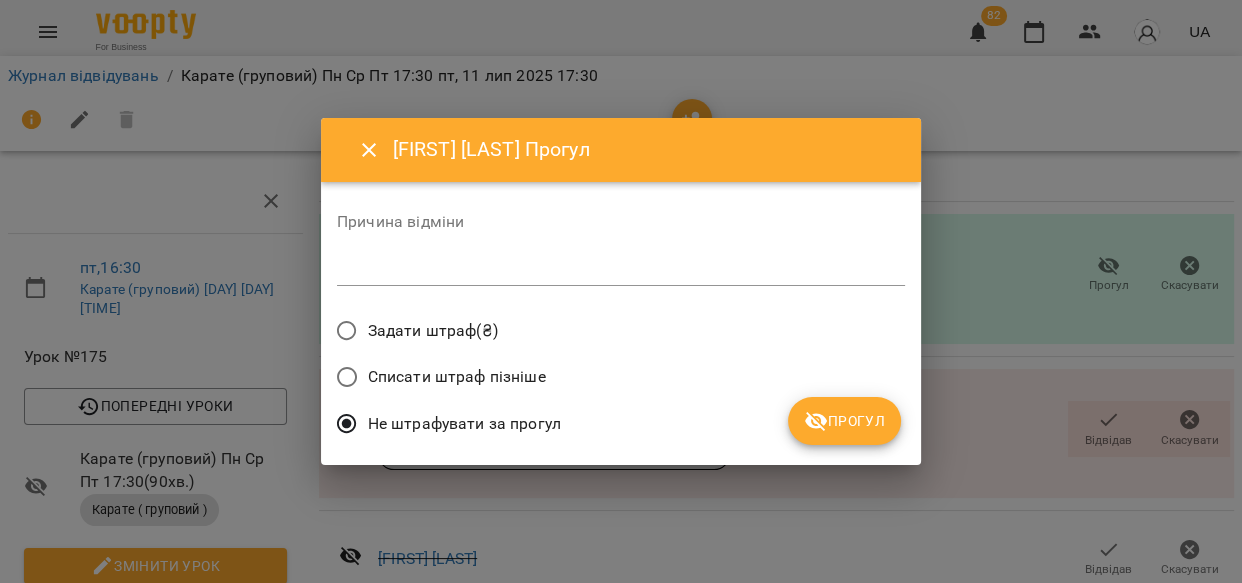 drag, startPoint x: 817, startPoint y: 411, endPoint x: 837, endPoint y: 415, distance: 20.396078 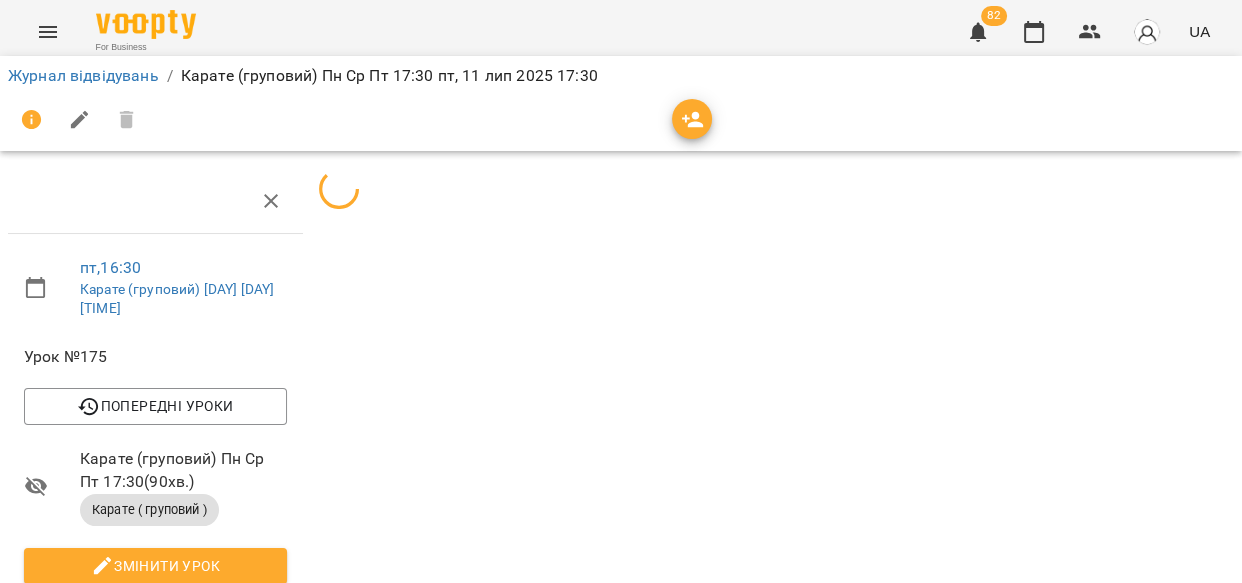 scroll, scrollTop: 1125, scrollLeft: 0, axis: vertical 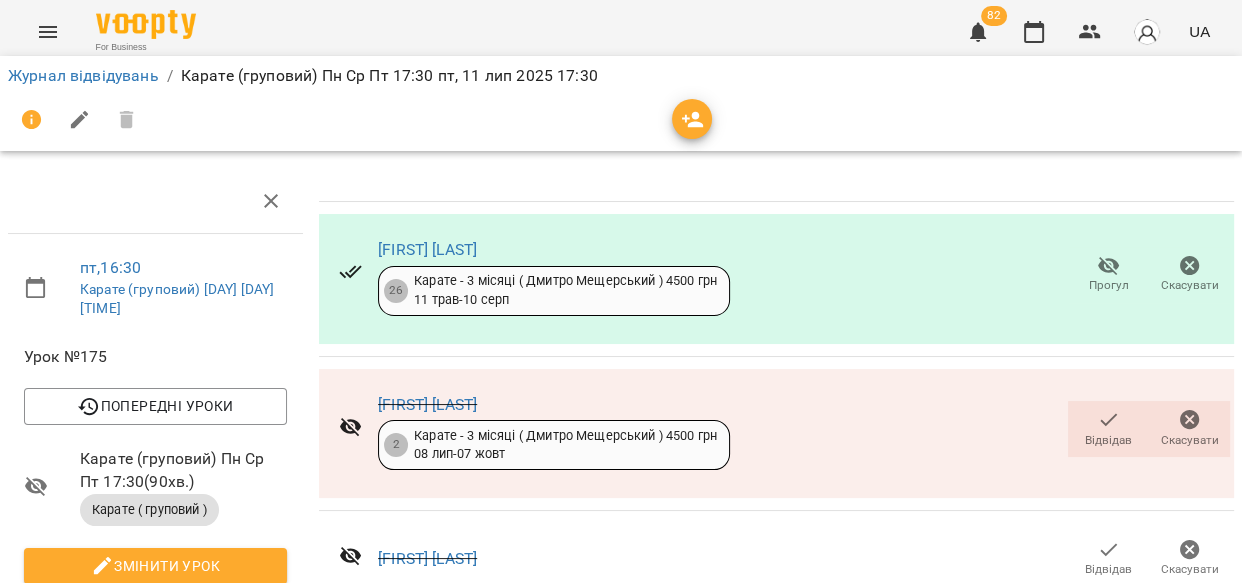 click 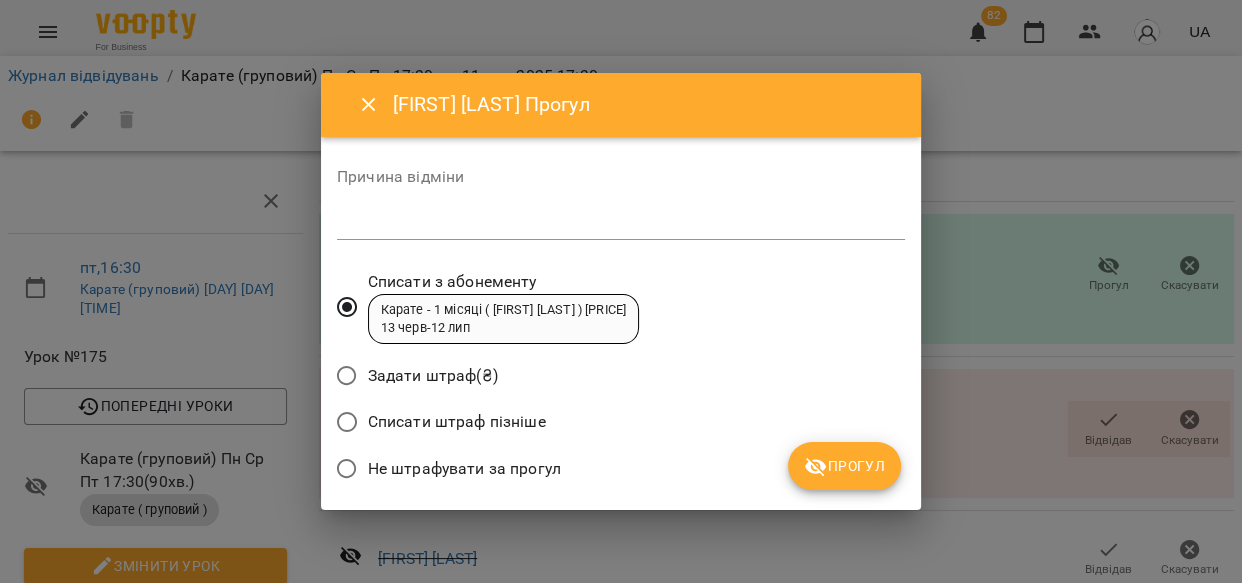 click on "Прогул" at bounding box center [844, 466] 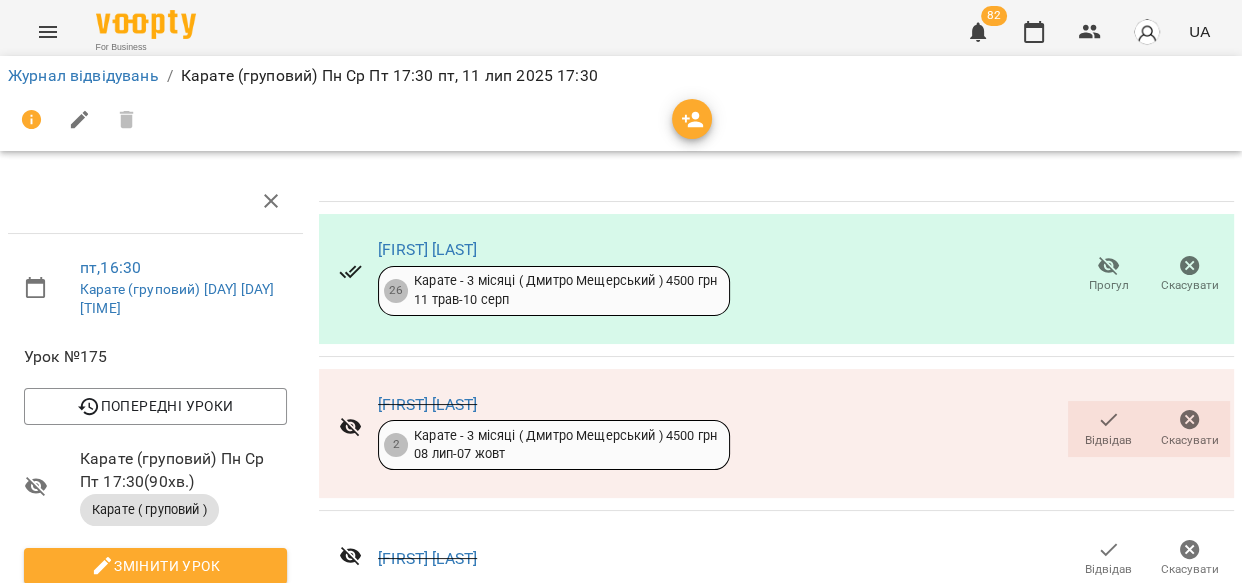 scroll, scrollTop: 1530, scrollLeft: 0, axis: vertical 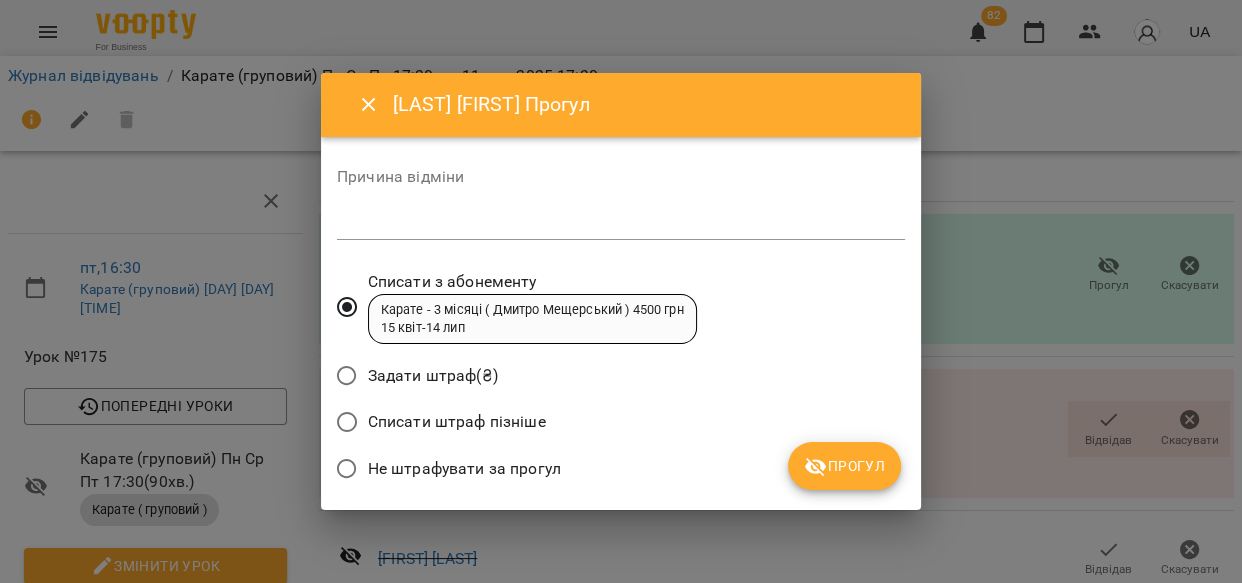 click on "Прогул" at bounding box center [844, 466] 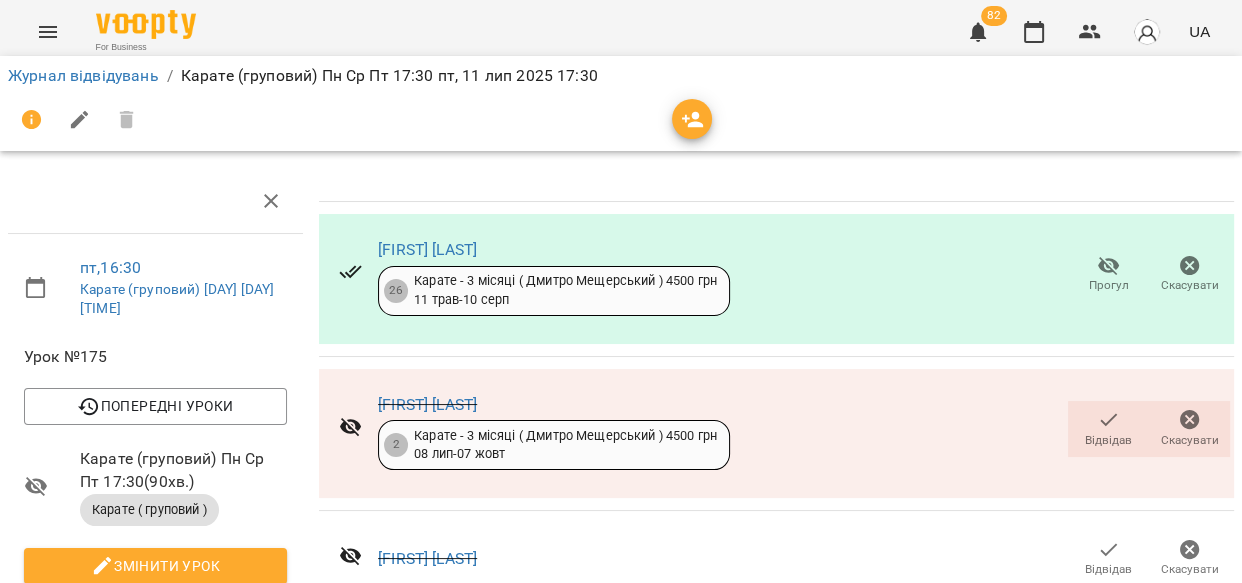 scroll, scrollTop: 1750, scrollLeft: 0, axis: vertical 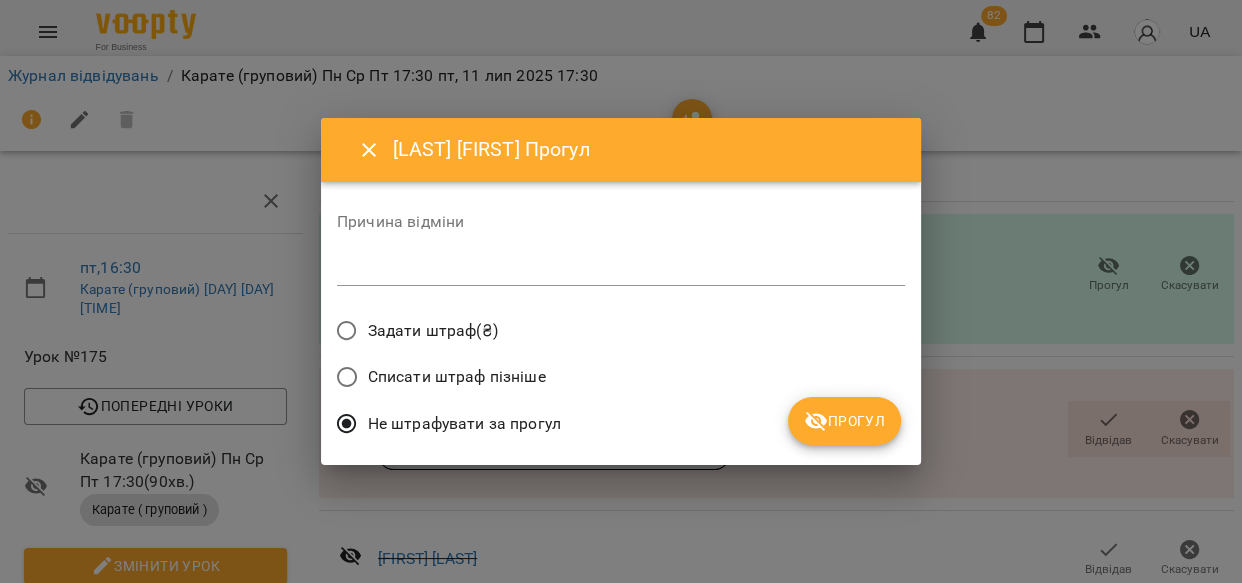 click on "Прогул" at bounding box center (844, 421) 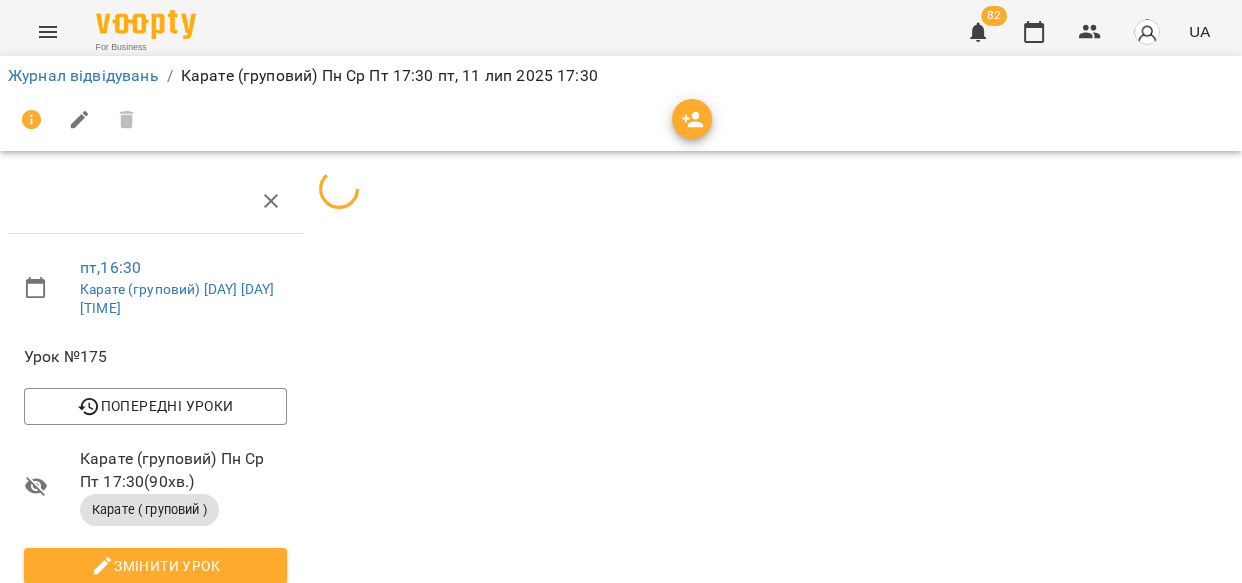 scroll, scrollTop: 1750, scrollLeft: 0, axis: vertical 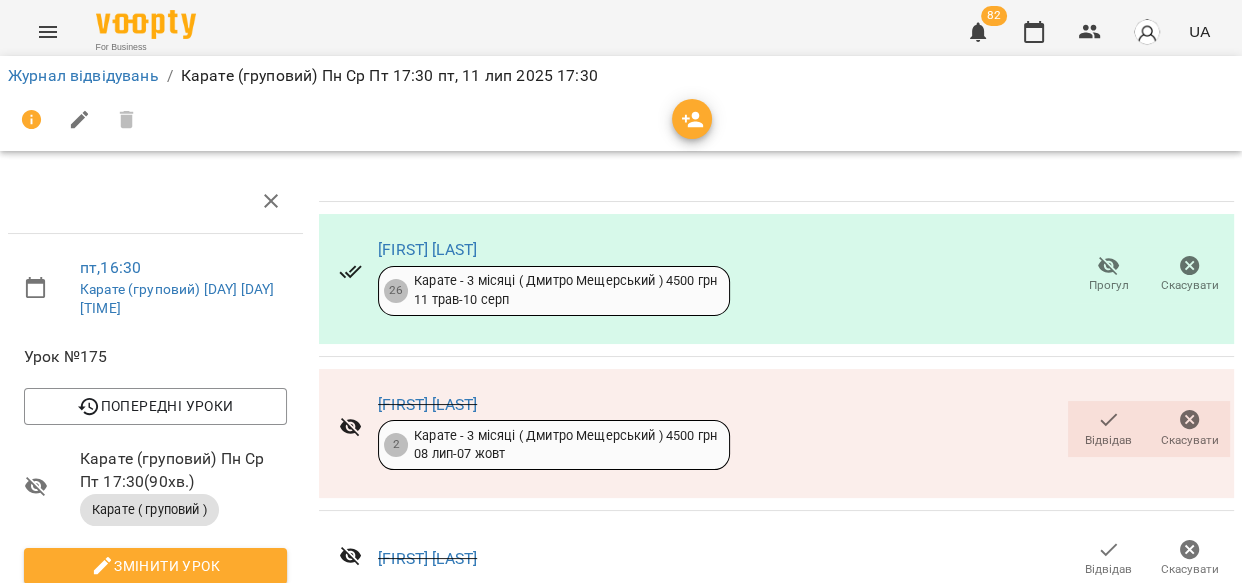 click on "Прогул" at bounding box center [1006, 2174] 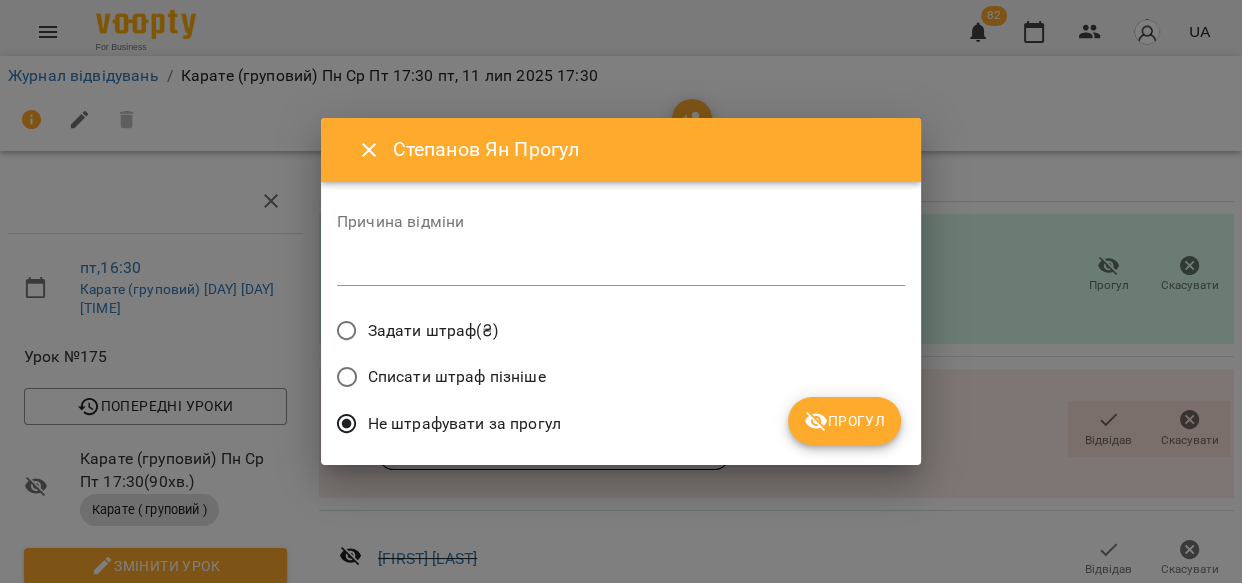 click 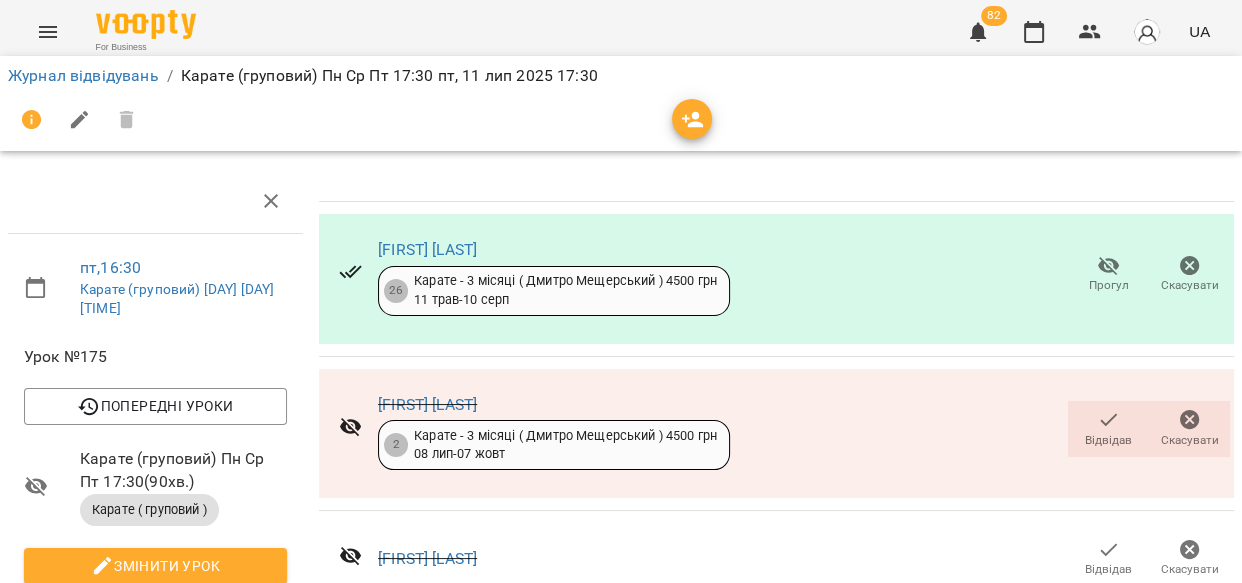 scroll, scrollTop: 2085, scrollLeft: 0, axis: vertical 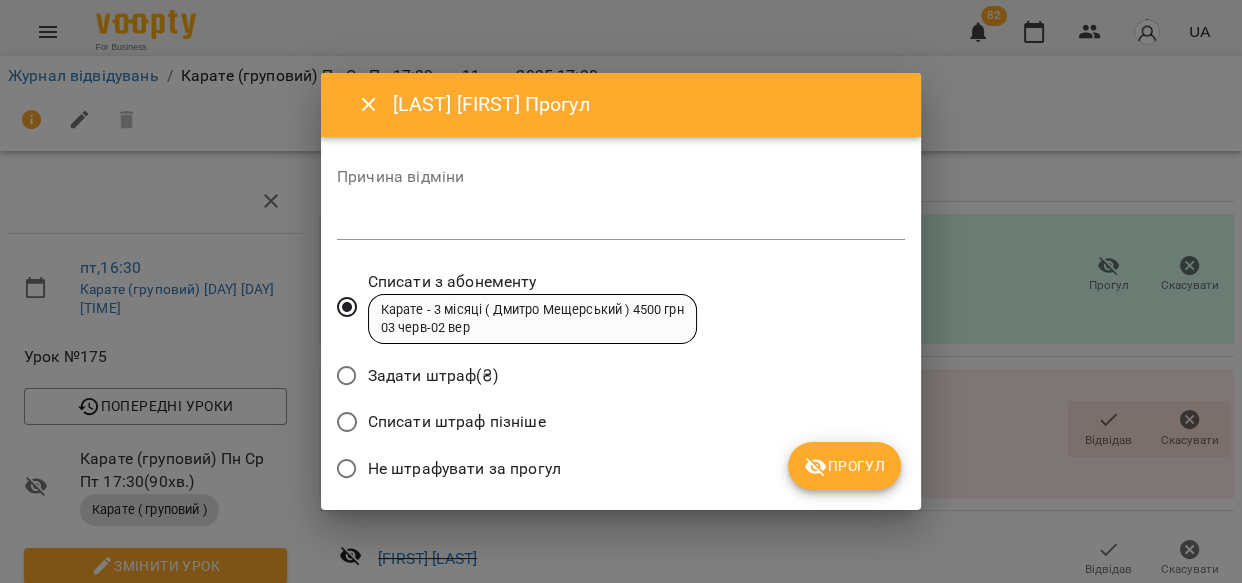 click on "Прогул" at bounding box center (844, 466) 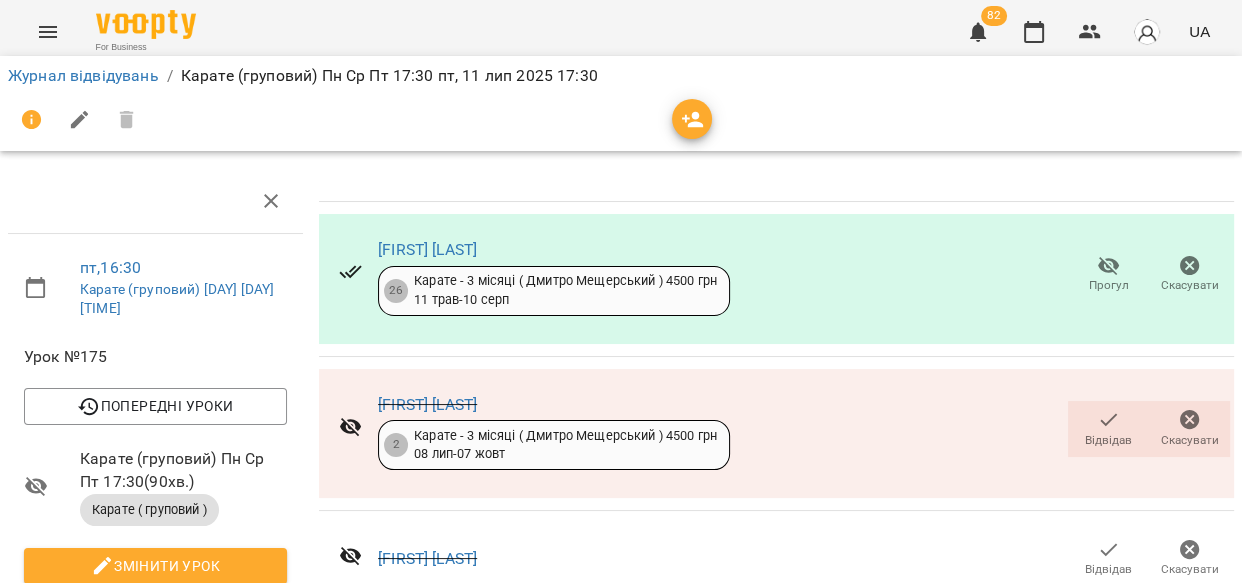 scroll, scrollTop: 2085, scrollLeft: 0, axis: vertical 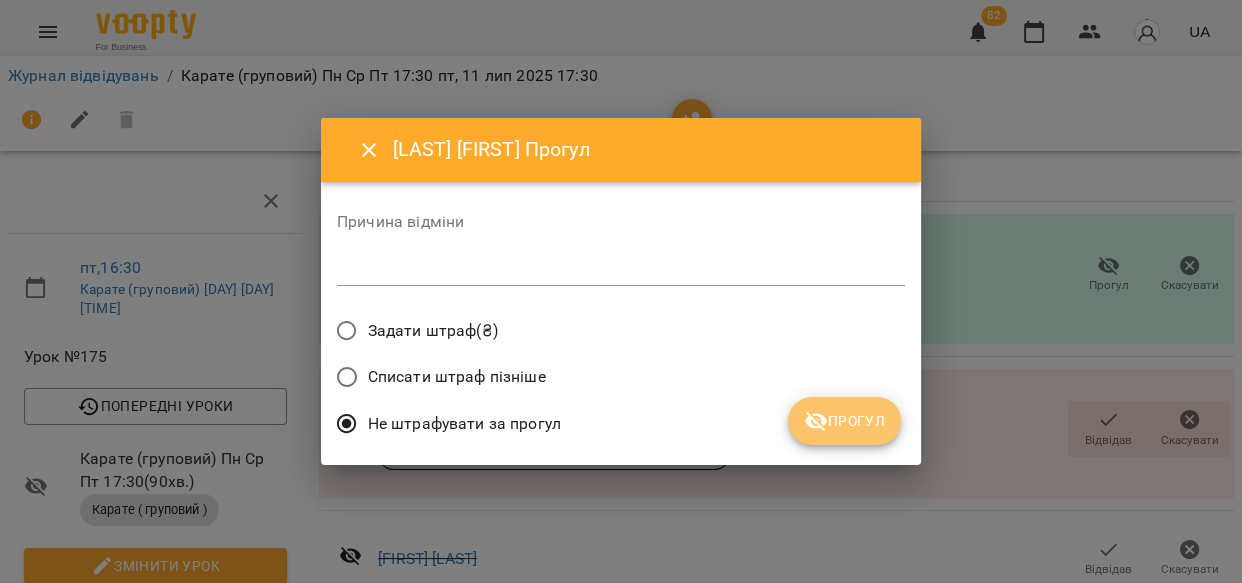 click on "Прогул" at bounding box center (844, 421) 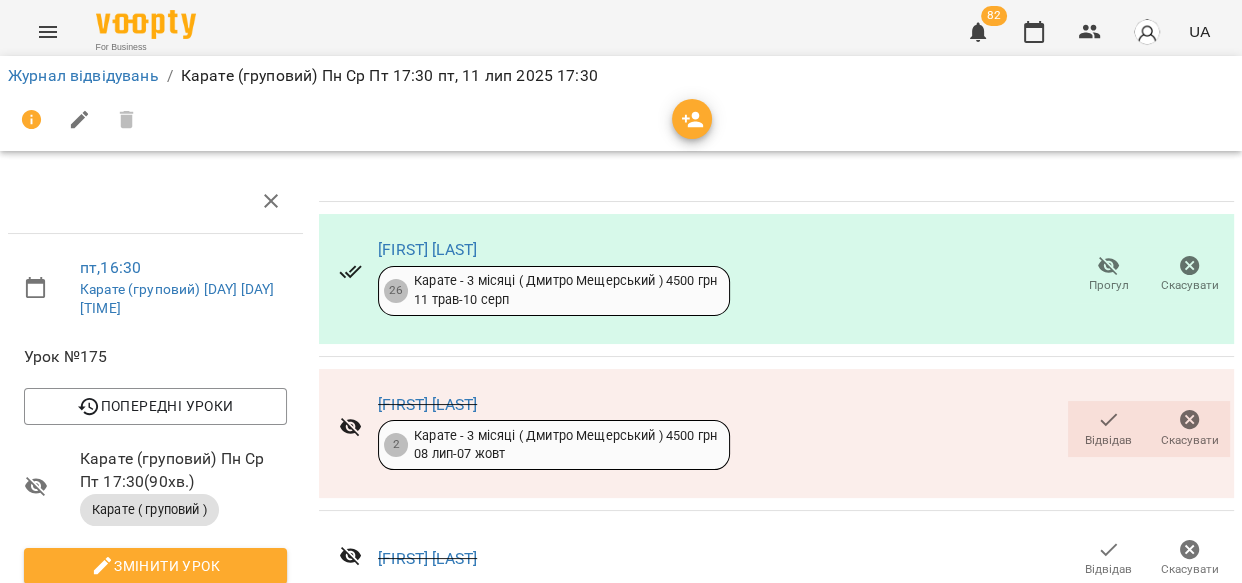 scroll, scrollTop: 0, scrollLeft: 0, axis: both 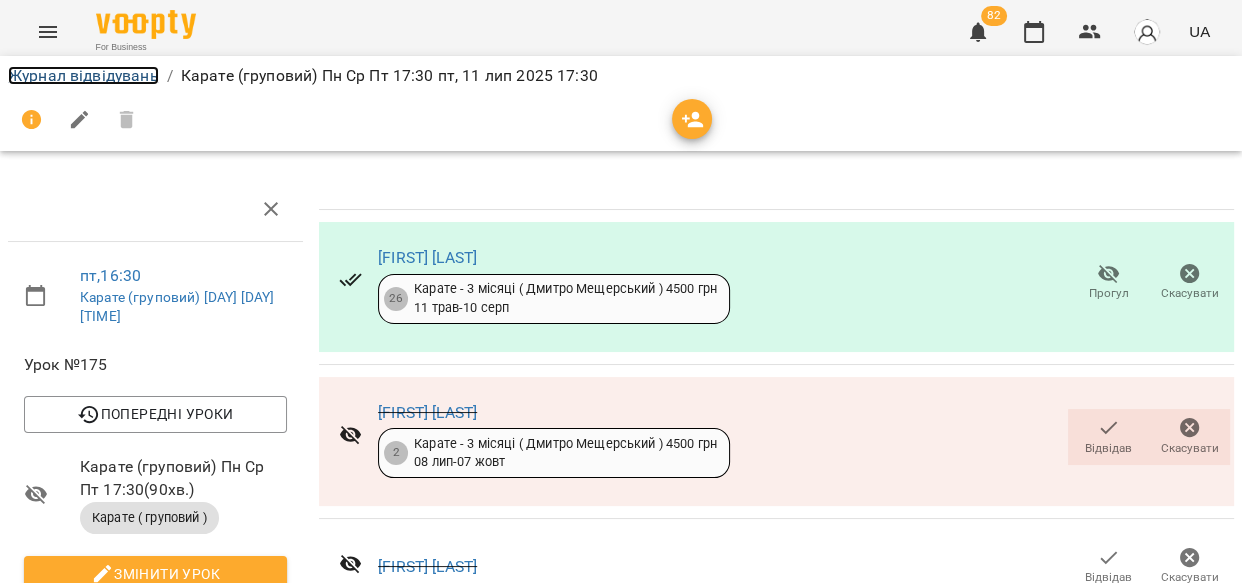 click on "Журнал відвідувань" at bounding box center (83, 75) 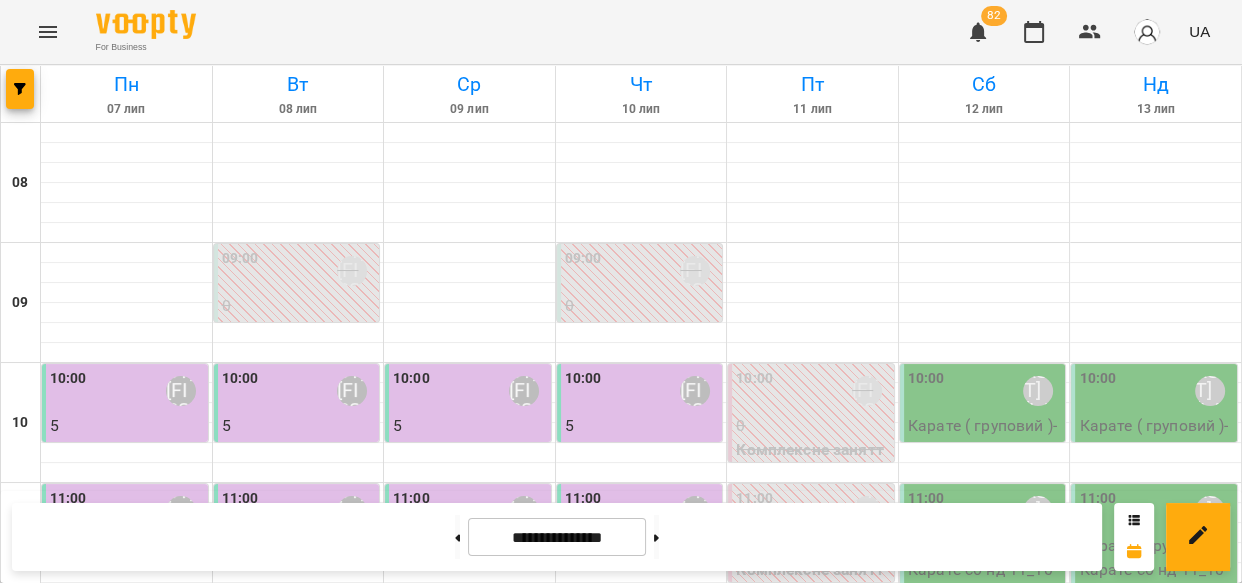 scroll, scrollTop: 965, scrollLeft: 0, axis: vertical 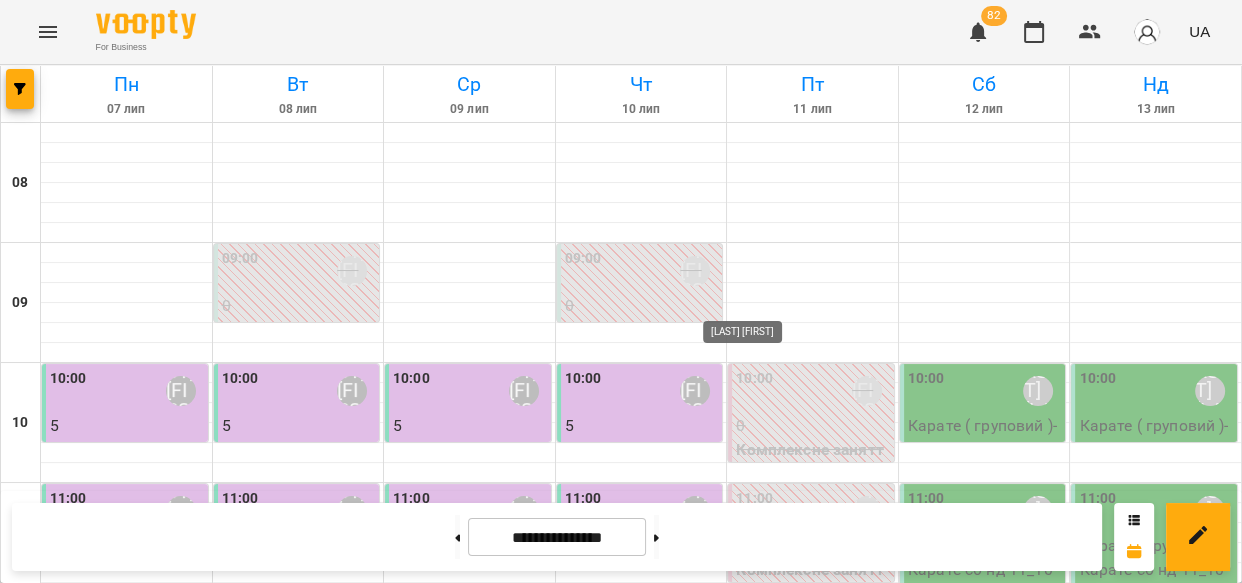 click on "[LAST] [FIRST]" at bounding box center (759, 1258) 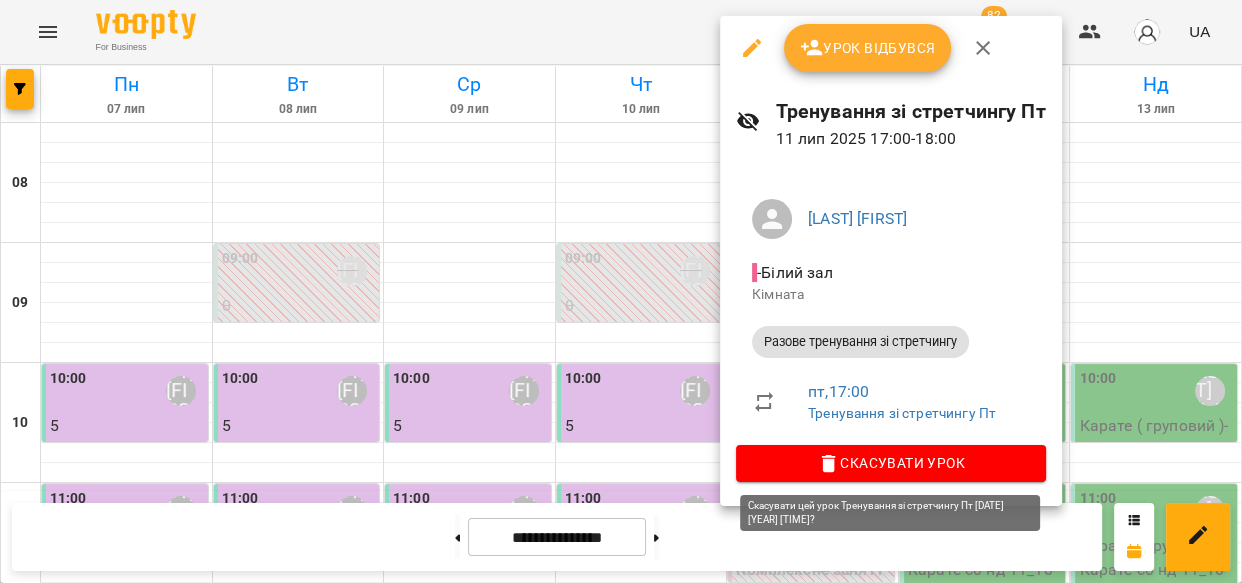 click on "Скасувати Урок" at bounding box center [891, 463] 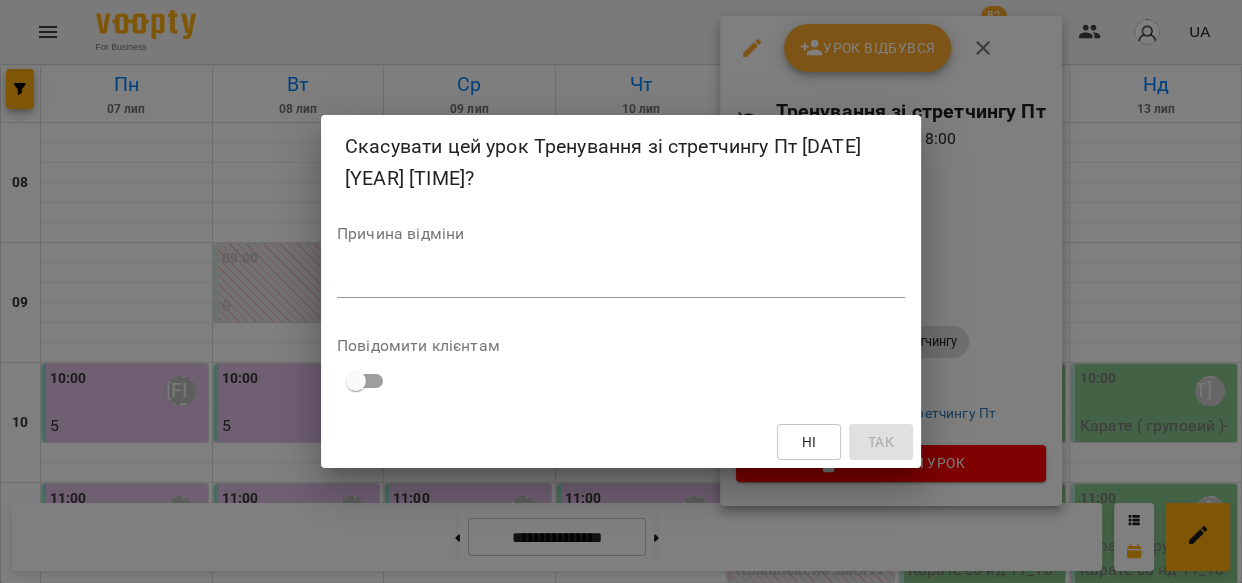 click at bounding box center [621, 281] 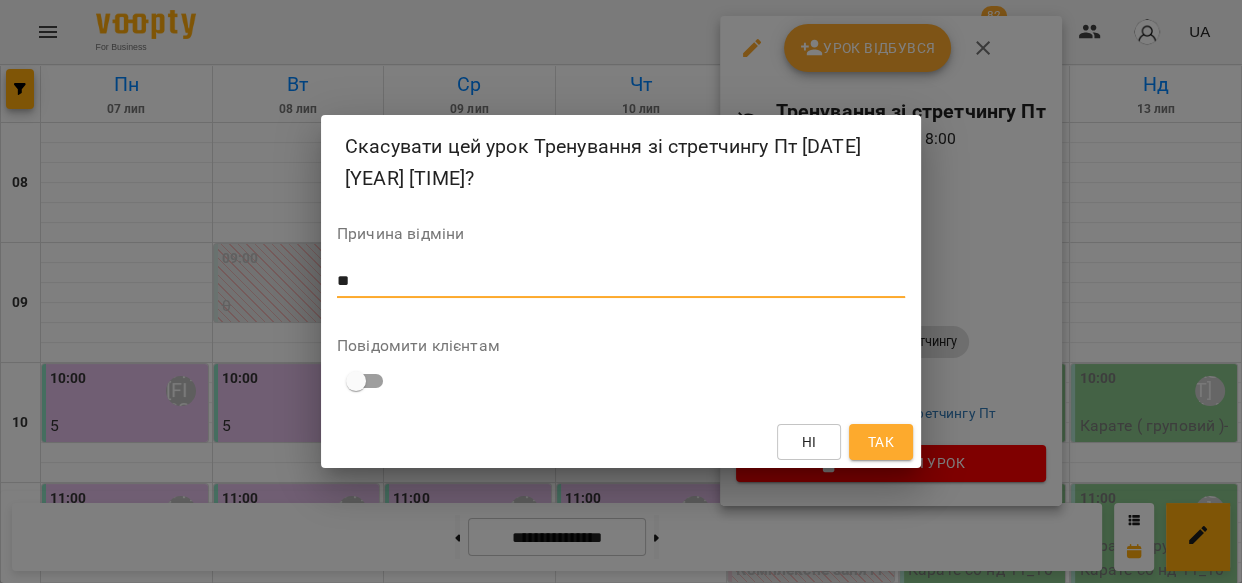 type on "**" 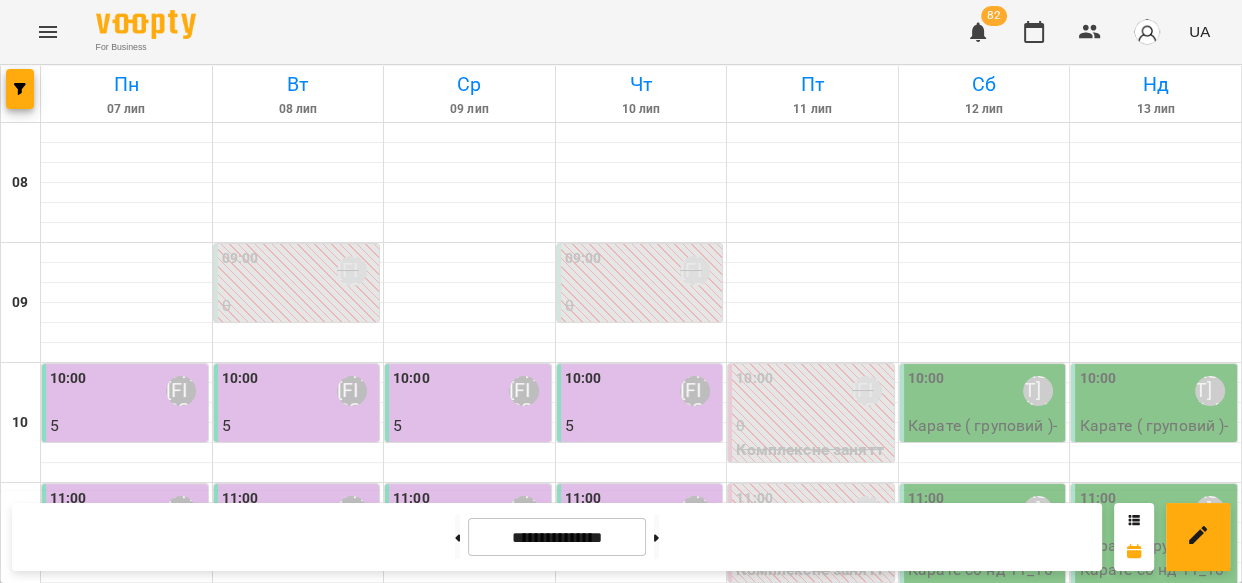 scroll, scrollTop: 1058, scrollLeft: 0, axis: vertical 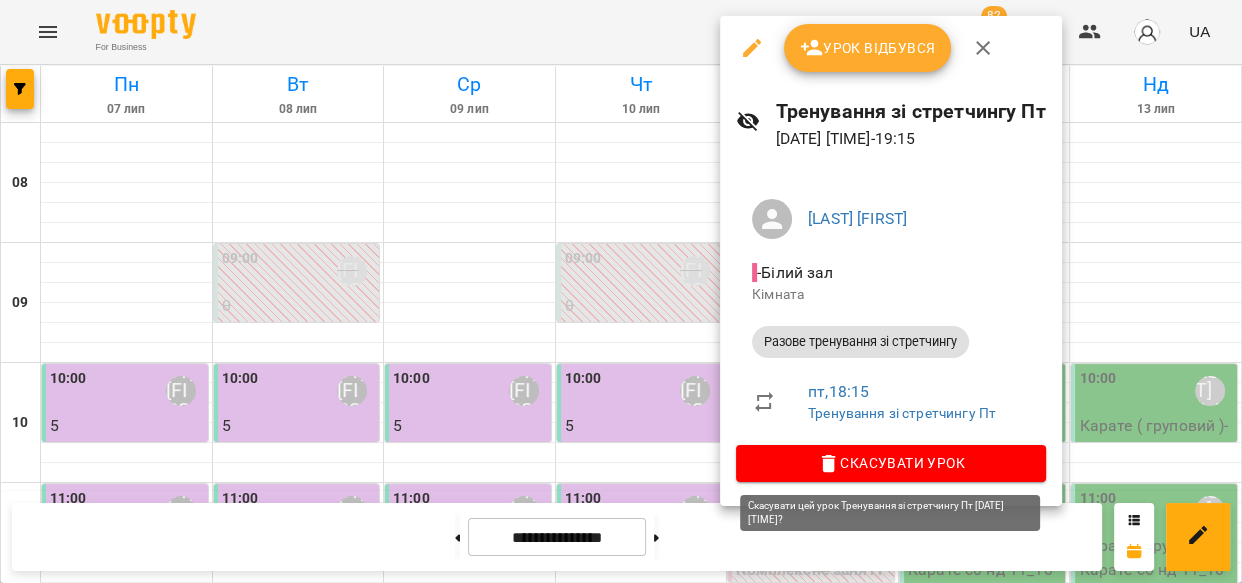 click on "Скасувати Урок" at bounding box center (891, 463) 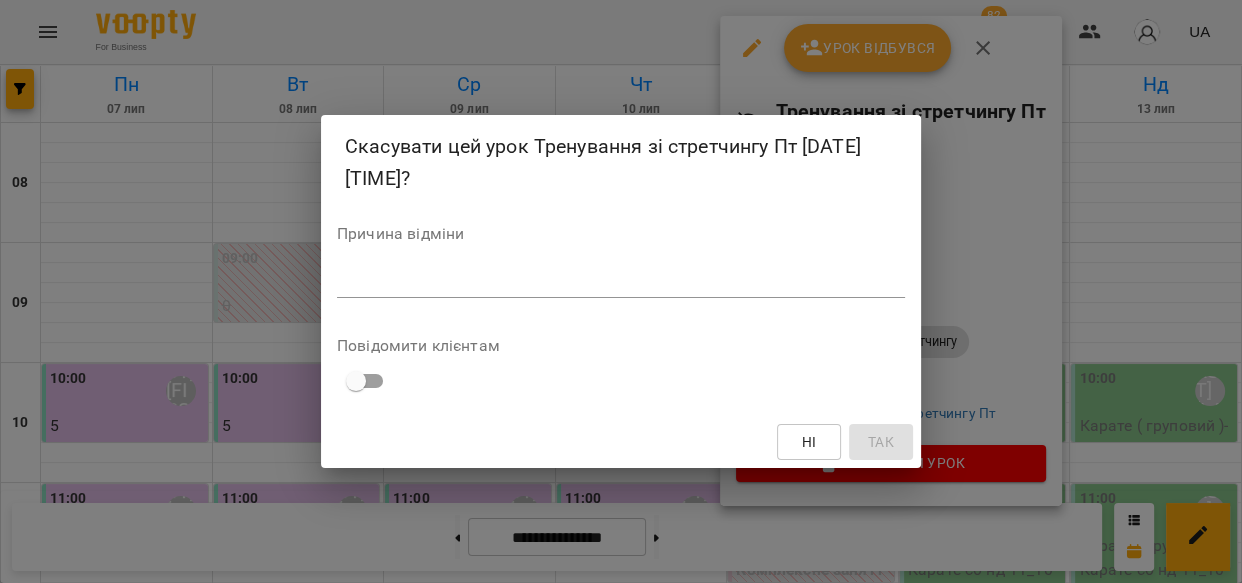 click on "*" at bounding box center (621, 282) 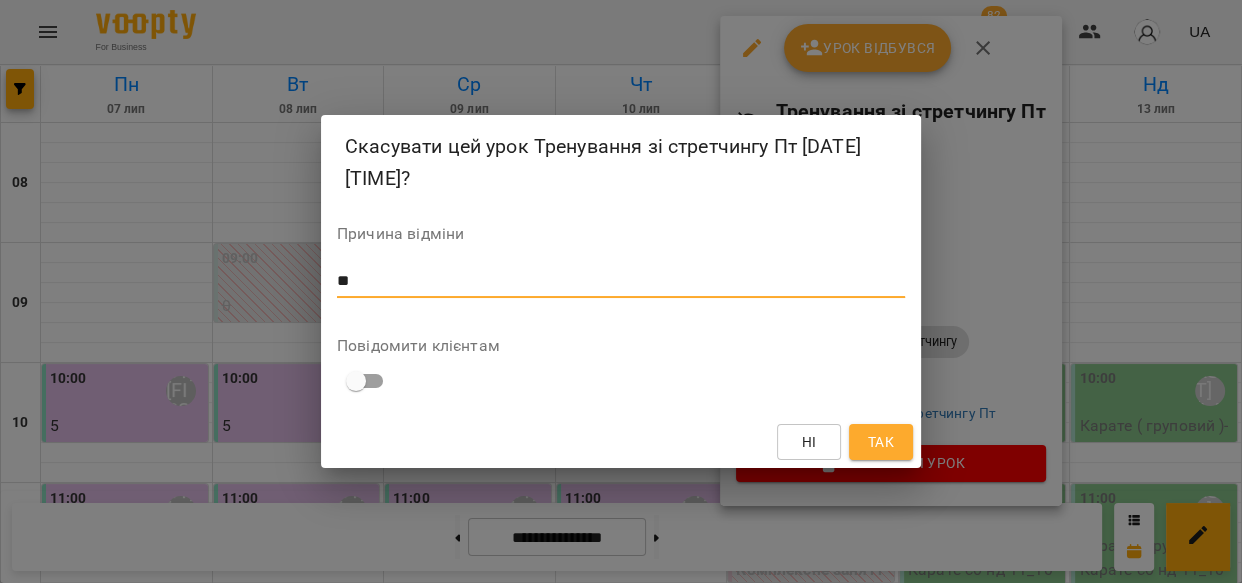 type on "**" 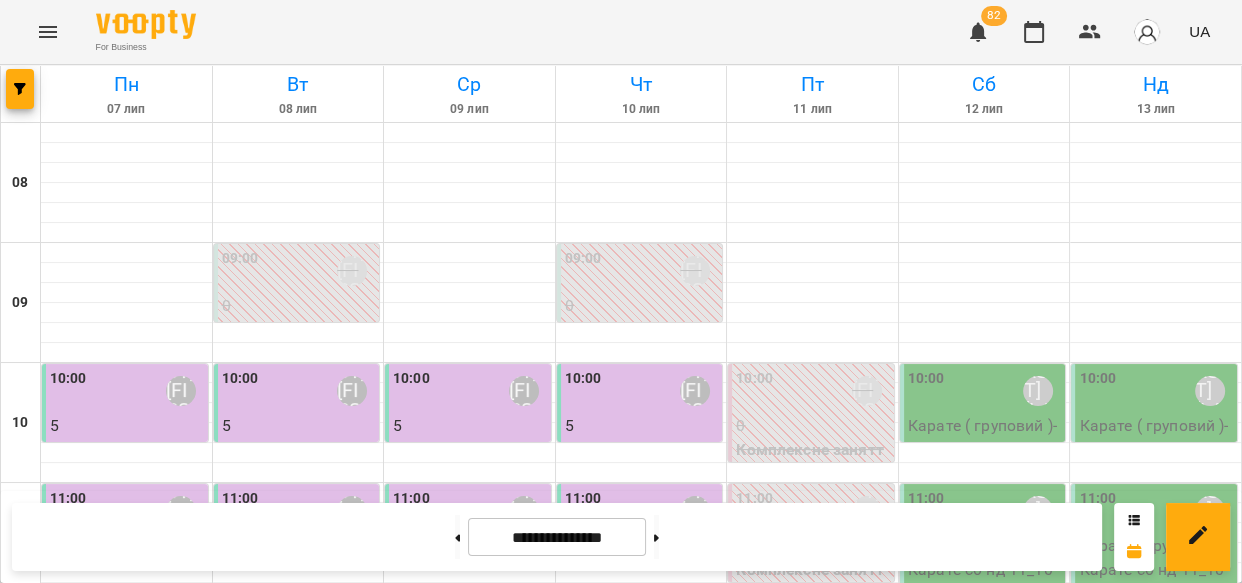 scroll, scrollTop: 0, scrollLeft: 0, axis: both 